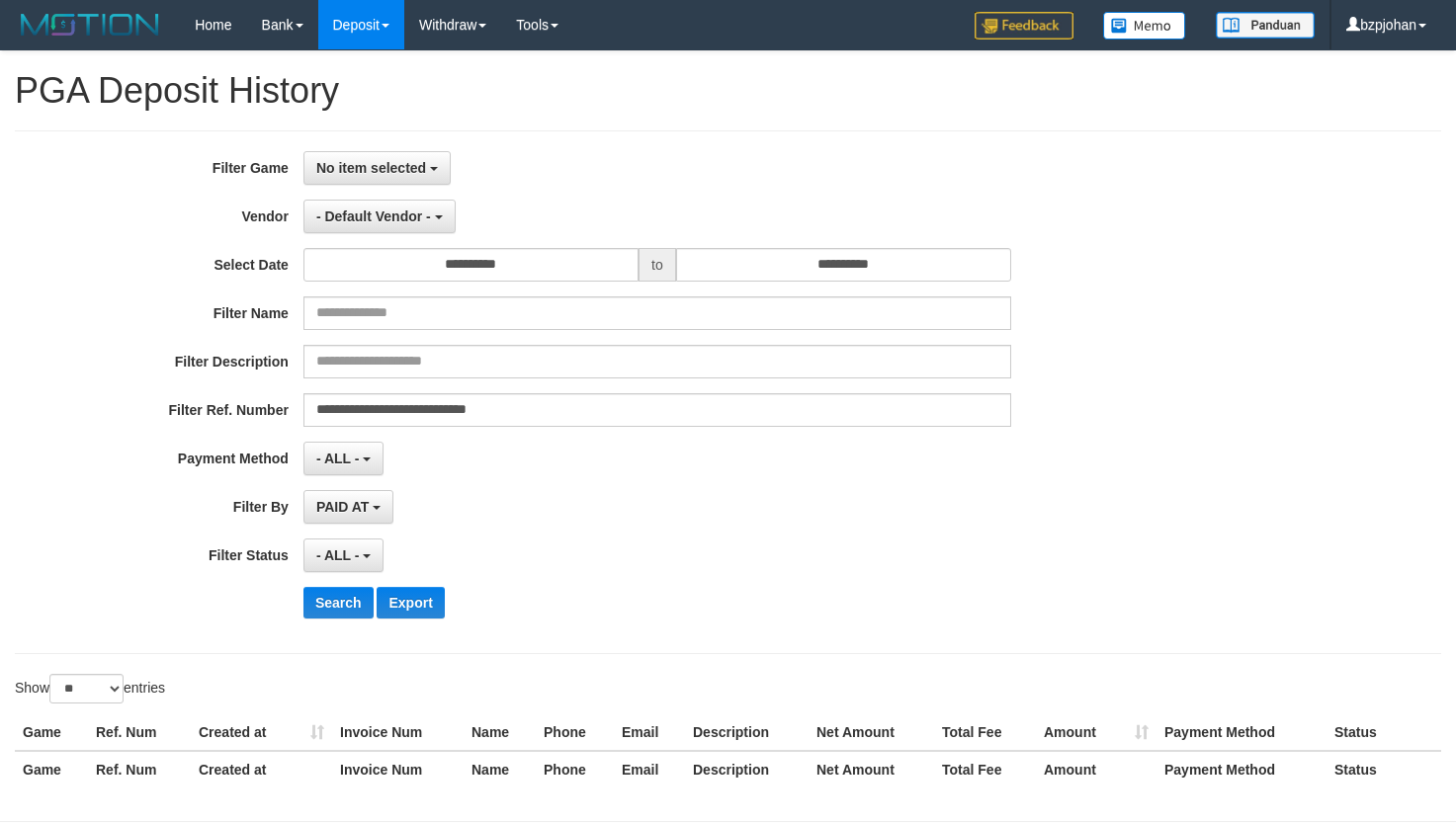 select on "**********" 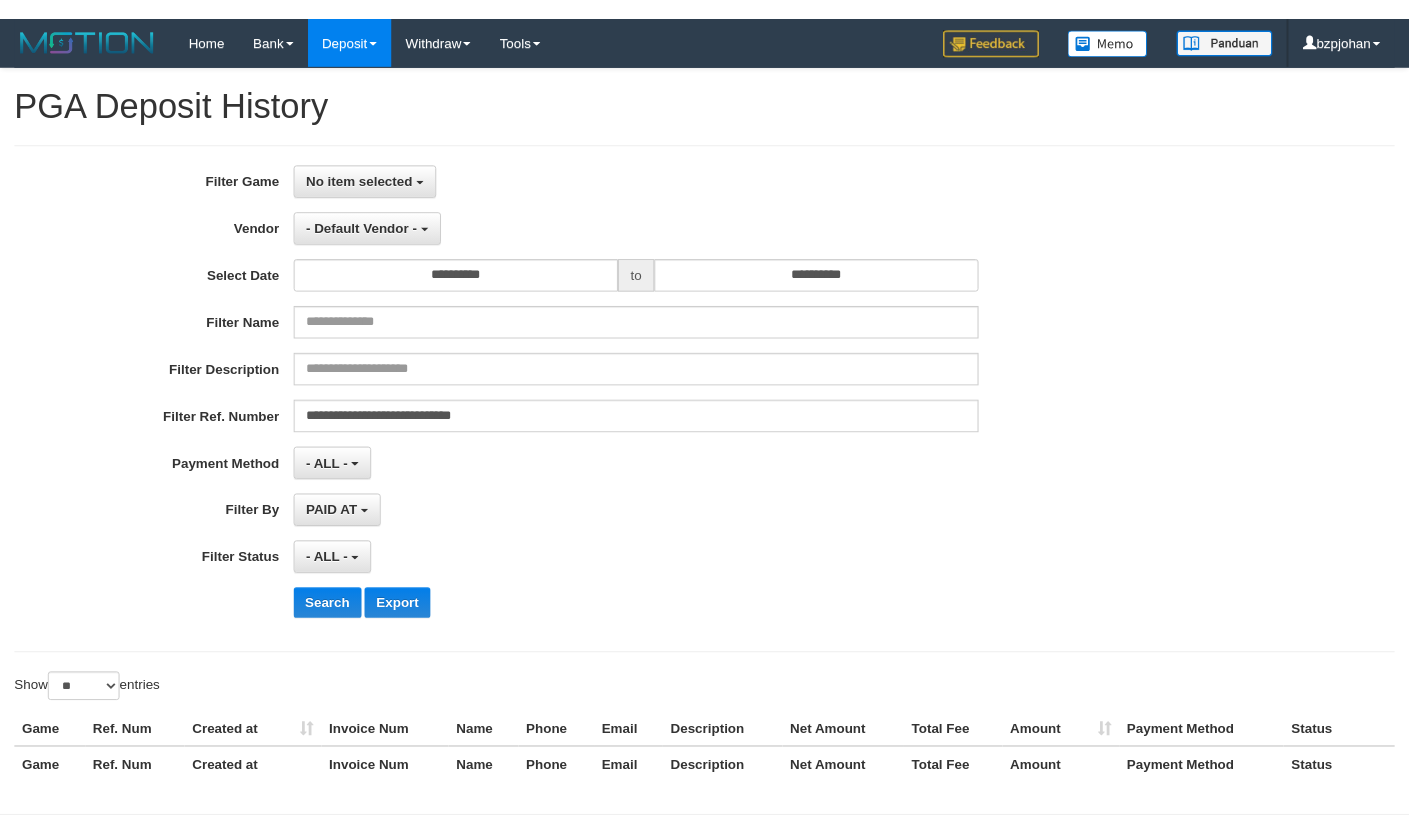 scroll, scrollTop: 0, scrollLeft: 0, axis: both 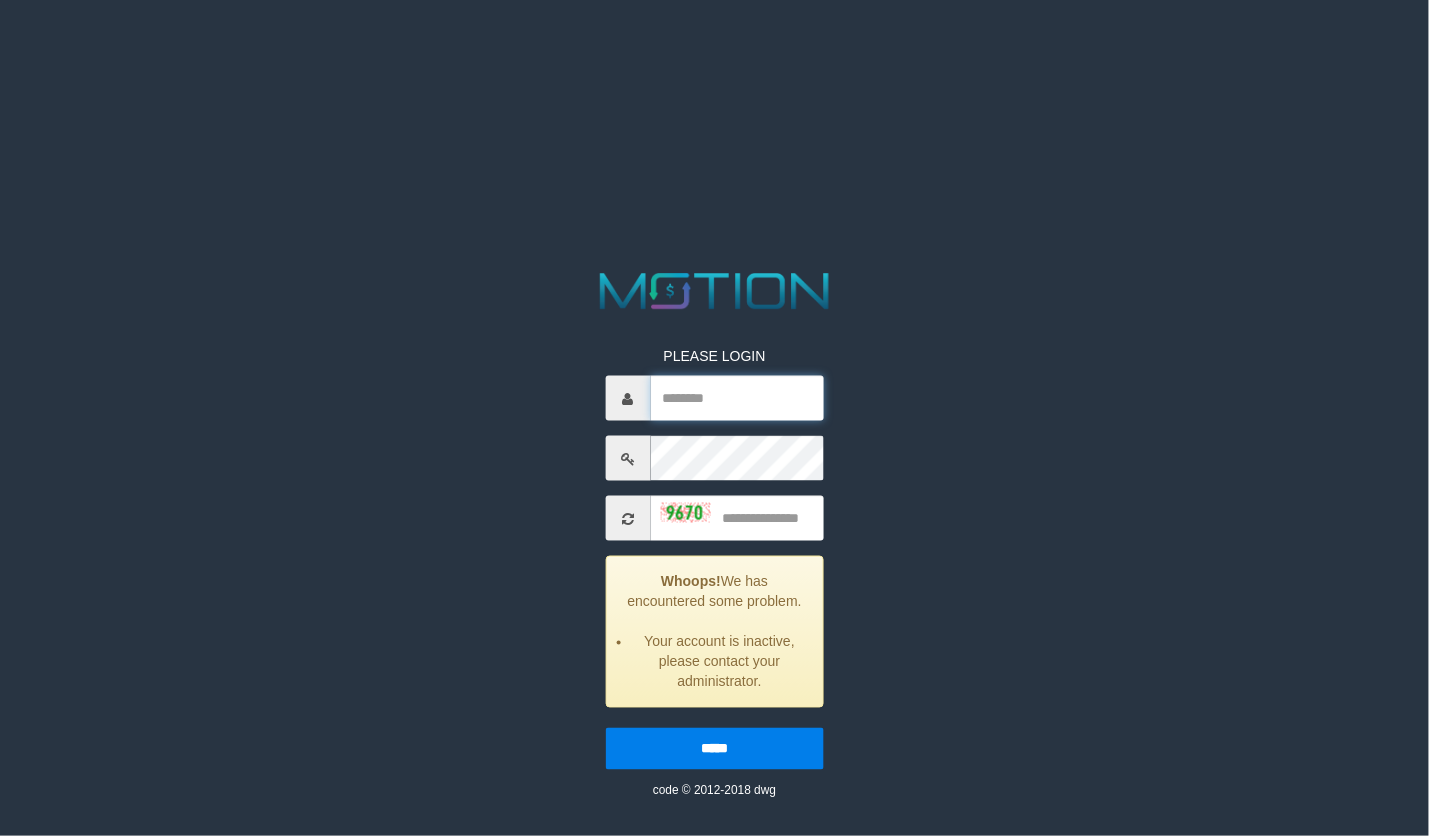 click at bounding box center [736, 398] 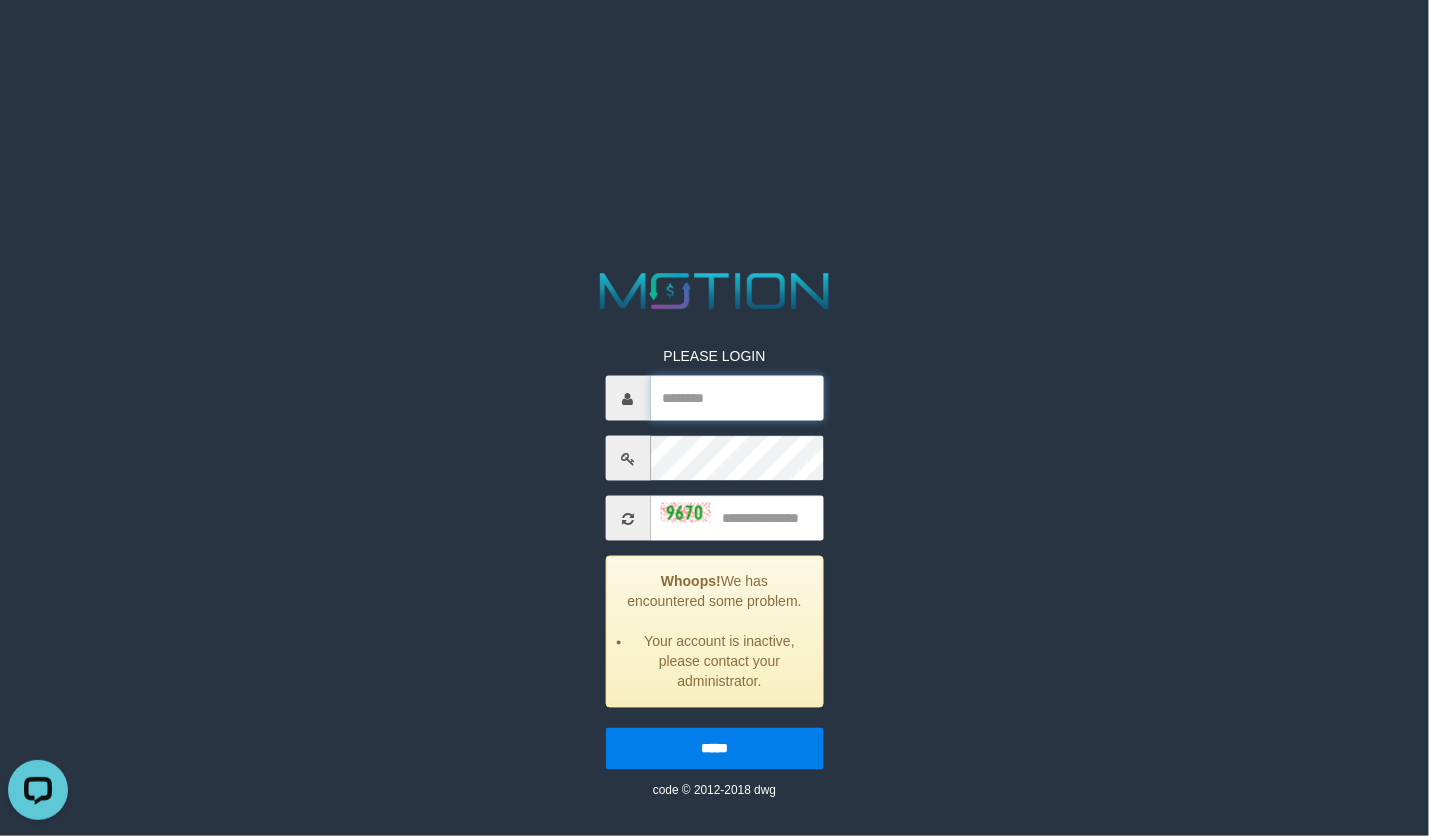 scroll, scrollTop: 0, scrollLeft: 0, axis: both 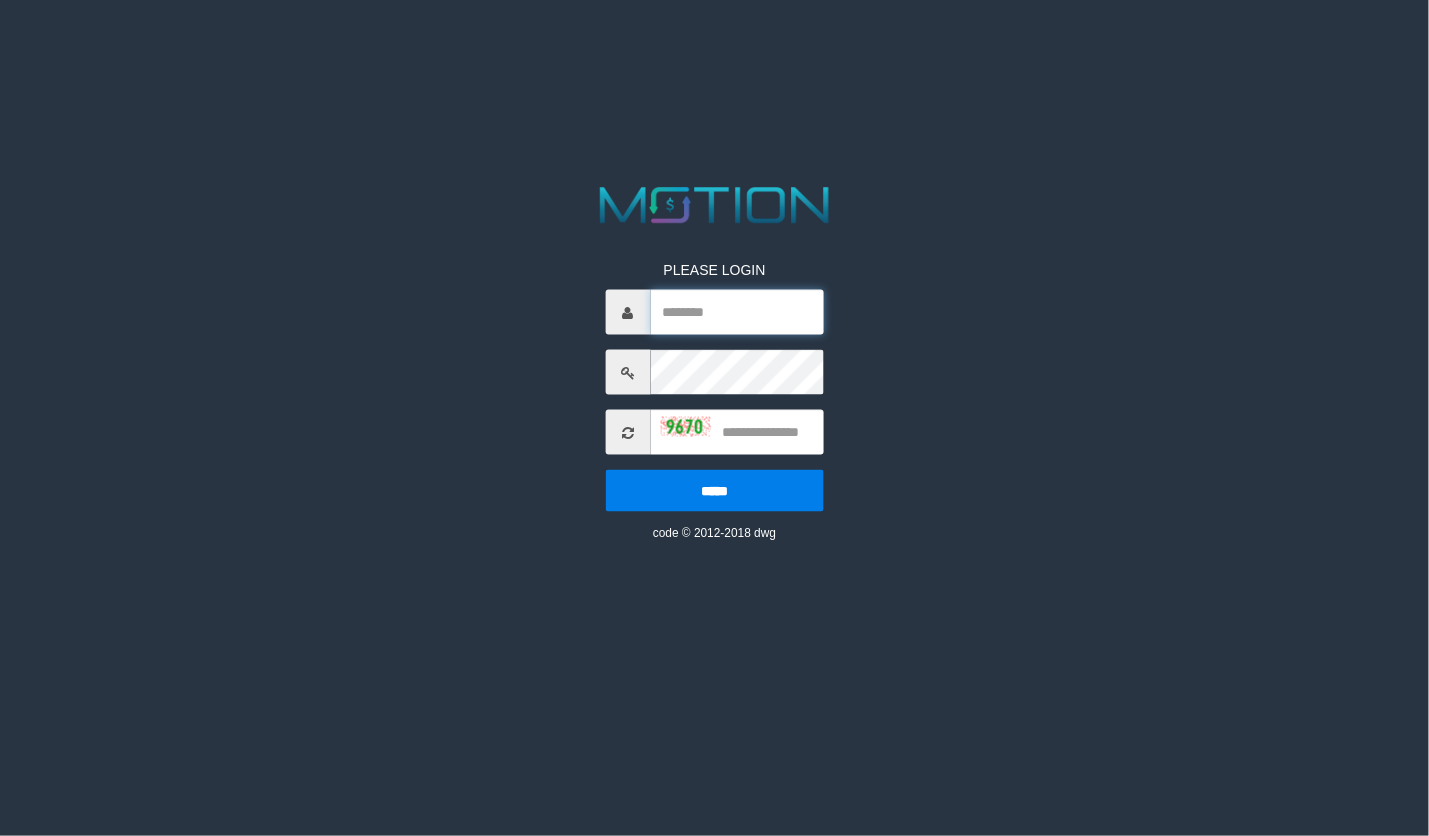 click at bounding box center [736, 312] 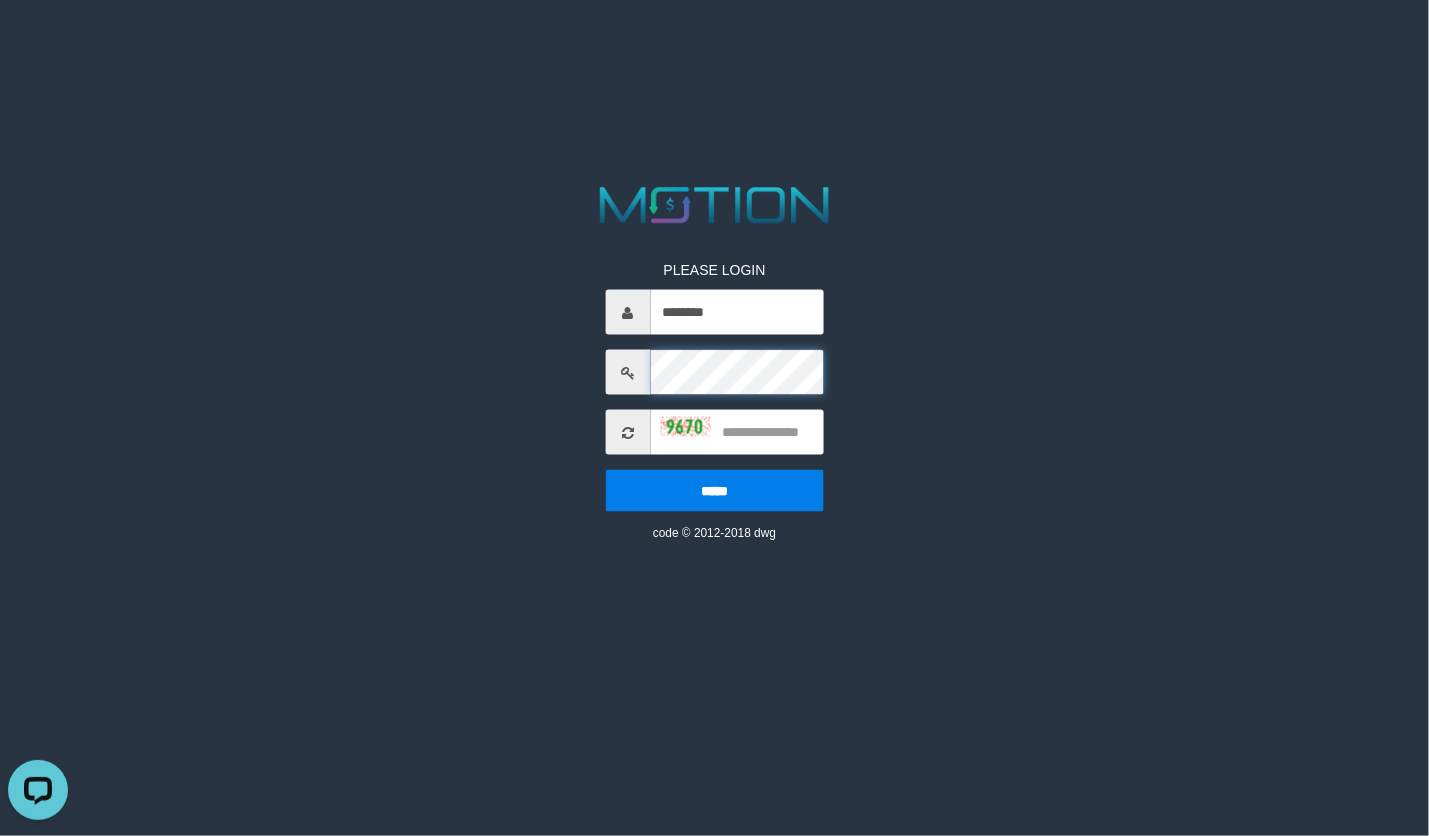scroll, scrollTop: 0, scrollLeft: 0, axis: both 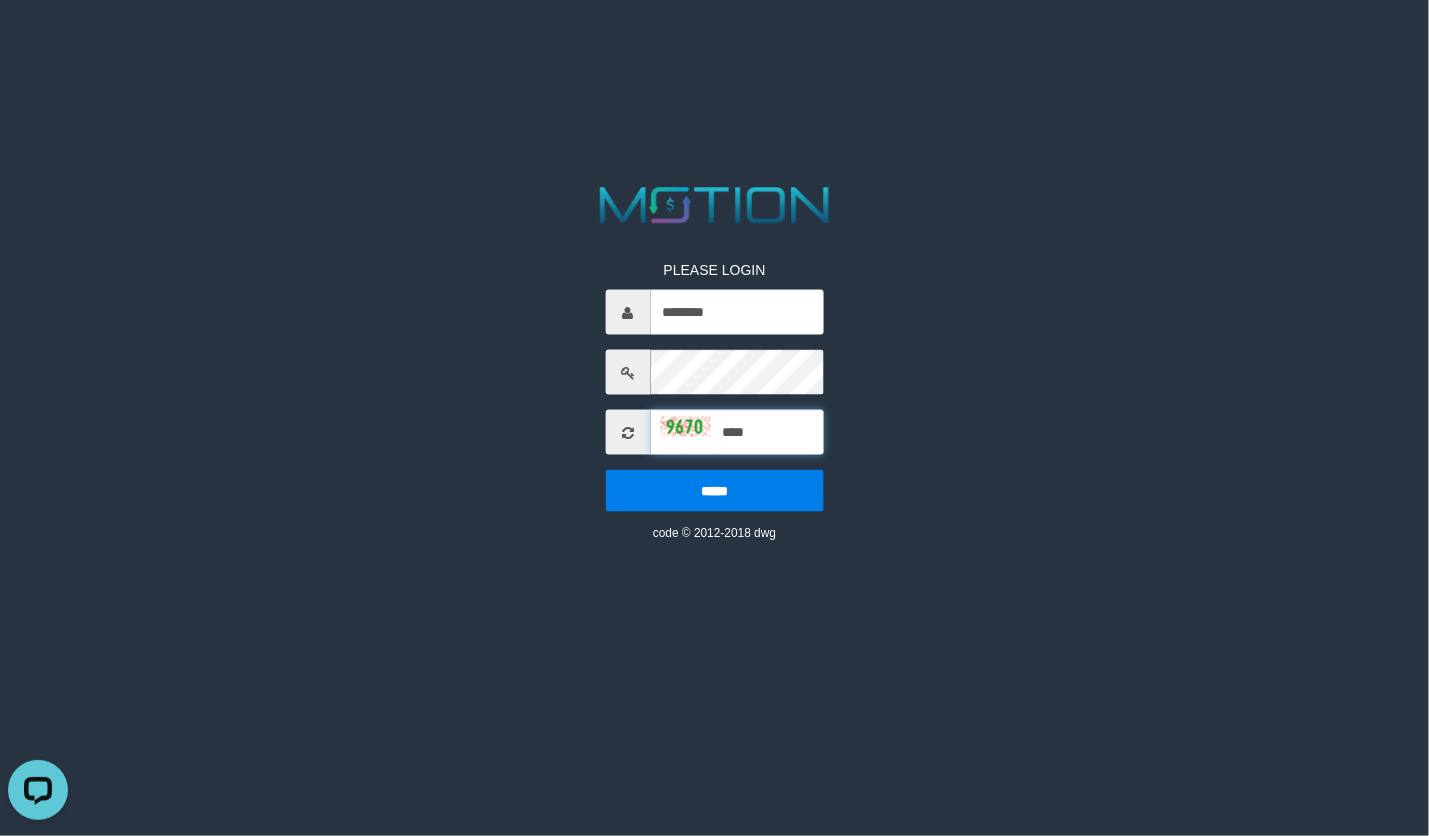 type on "****" 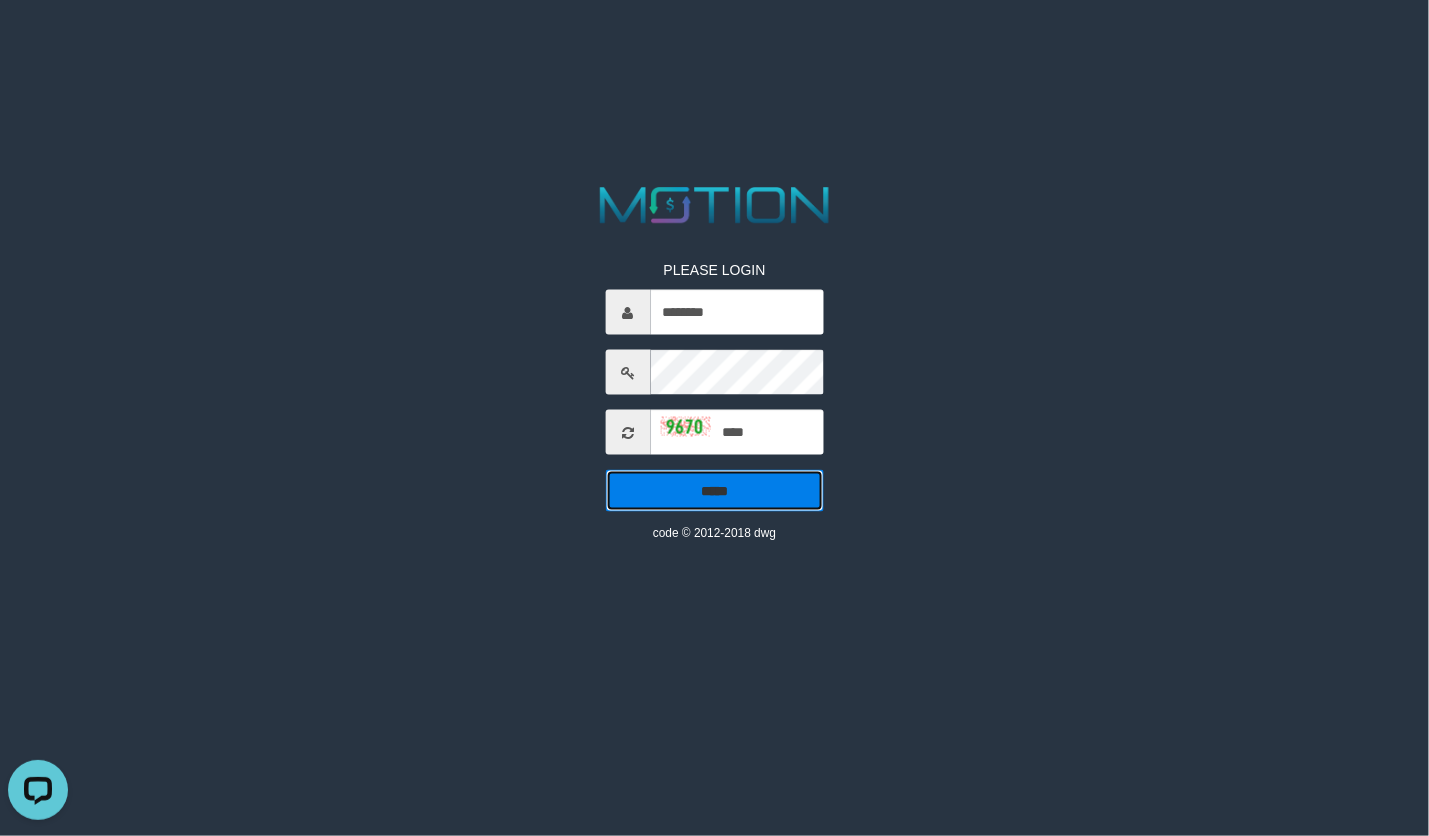 click on "*****" at bounding box center (714, 491) 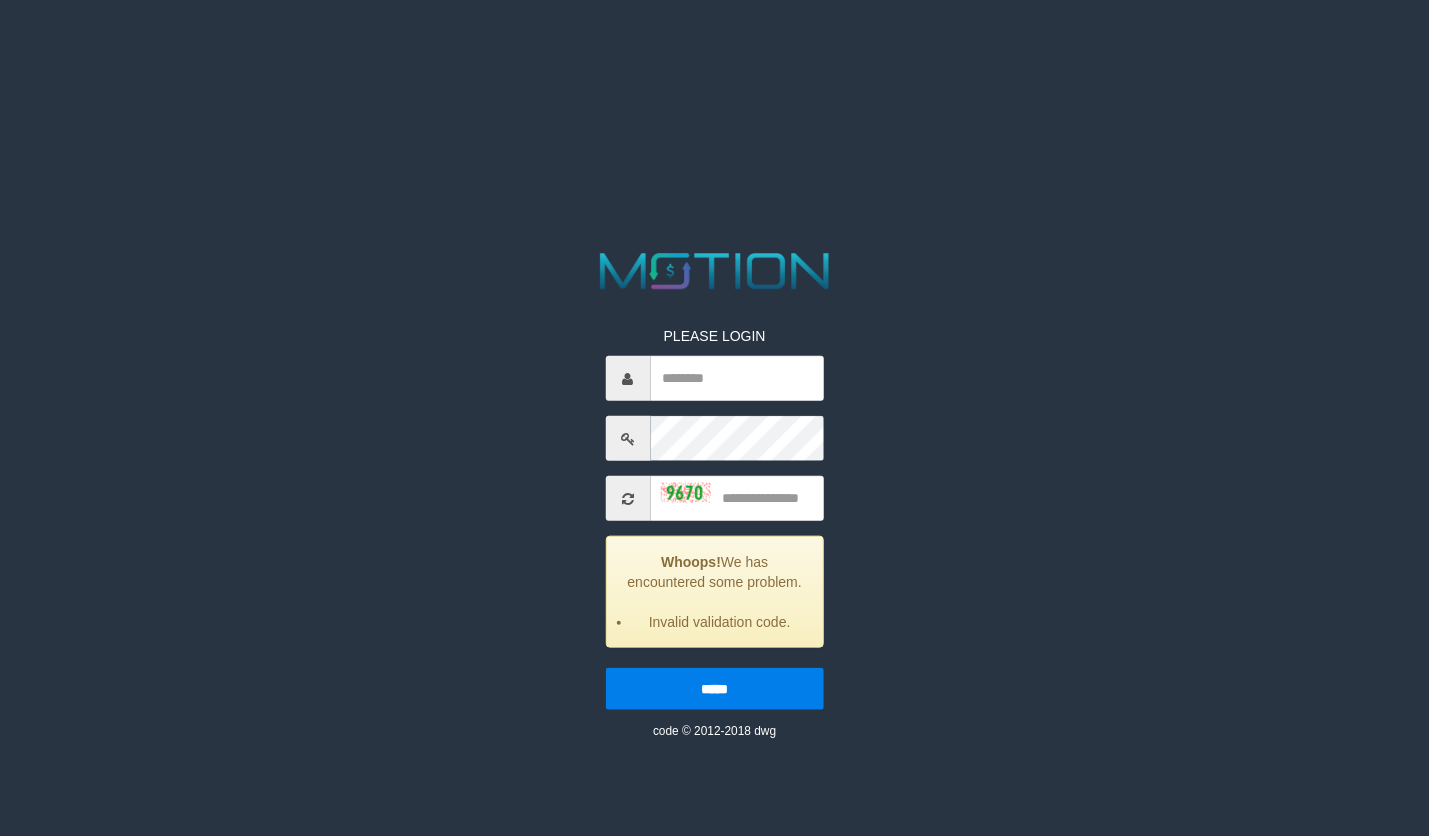 scroll, scrollTop: 0, scrollLeft: 0, axis: both 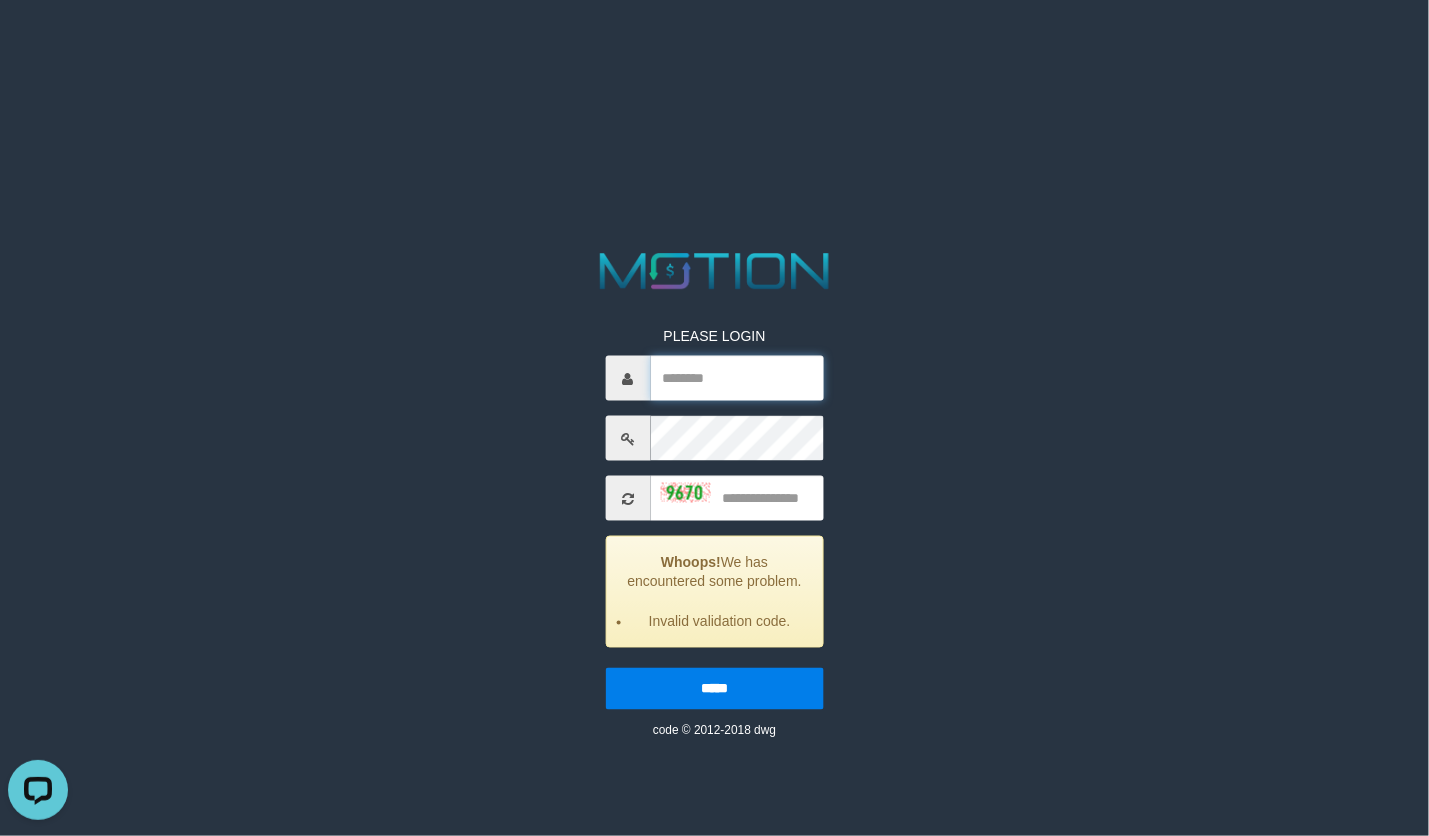 click at bounding box center [736, 378] 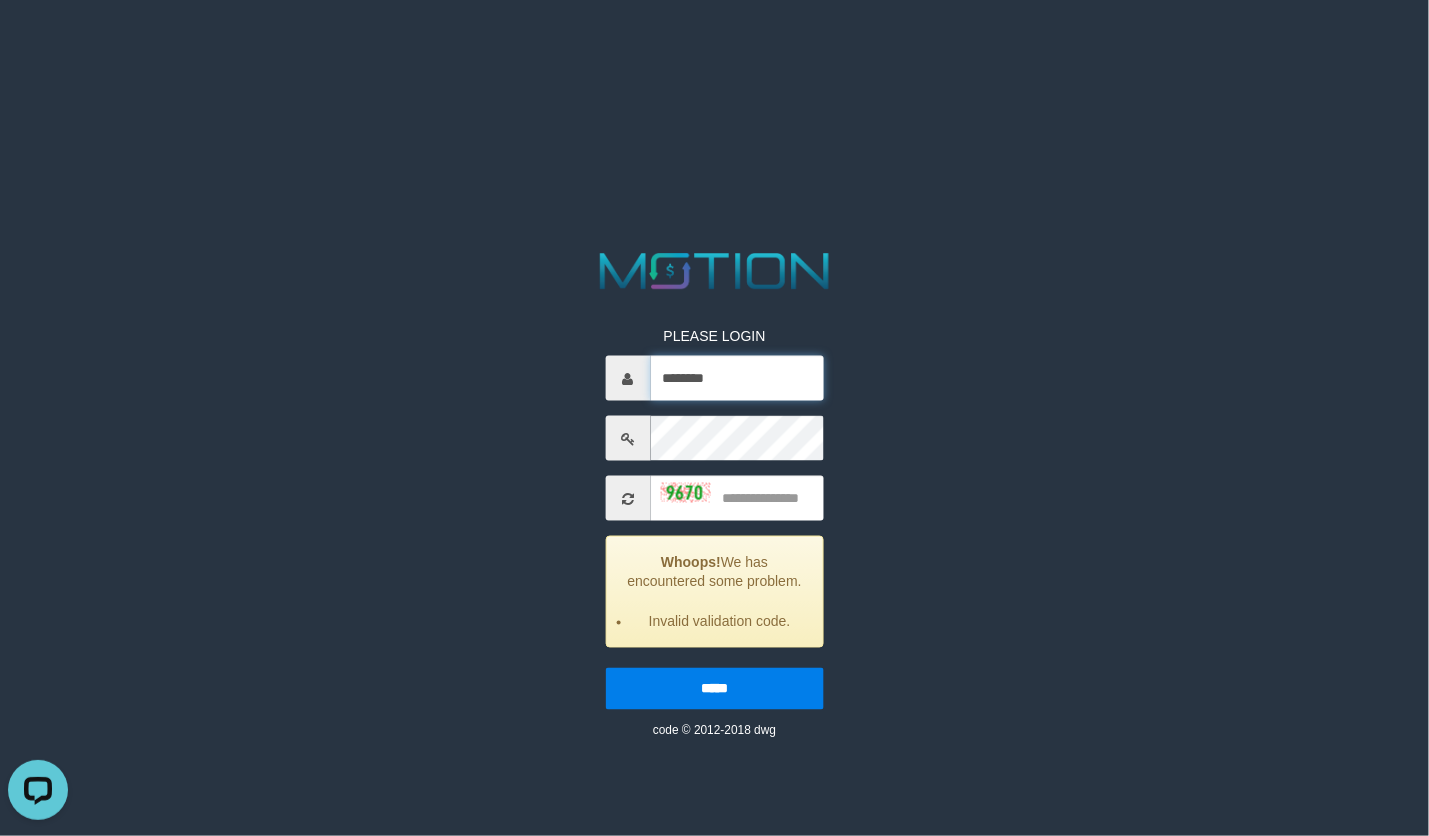 click on "********" at bounding box center (736, 378) 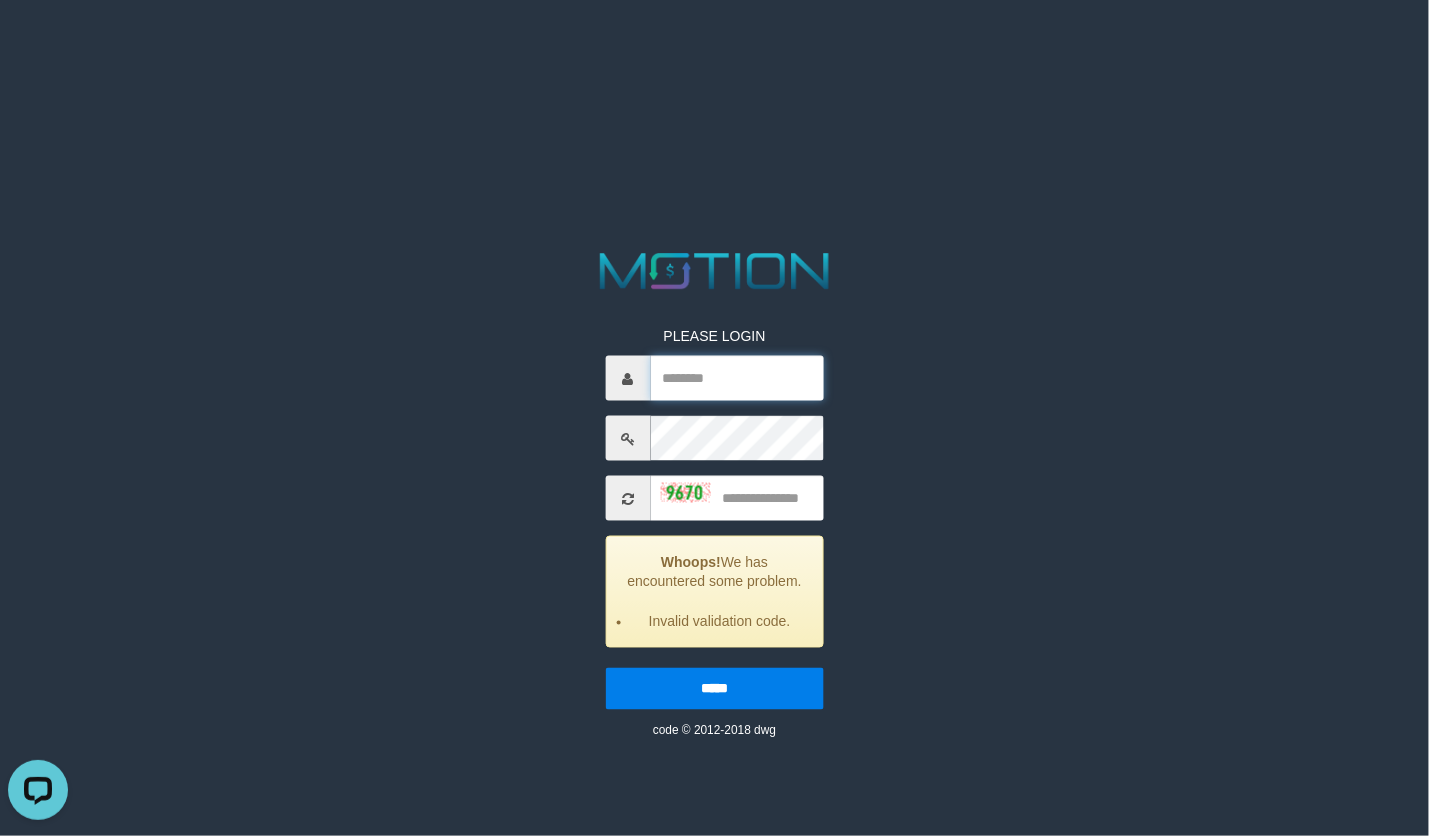 click at bounding box center (736, 378) 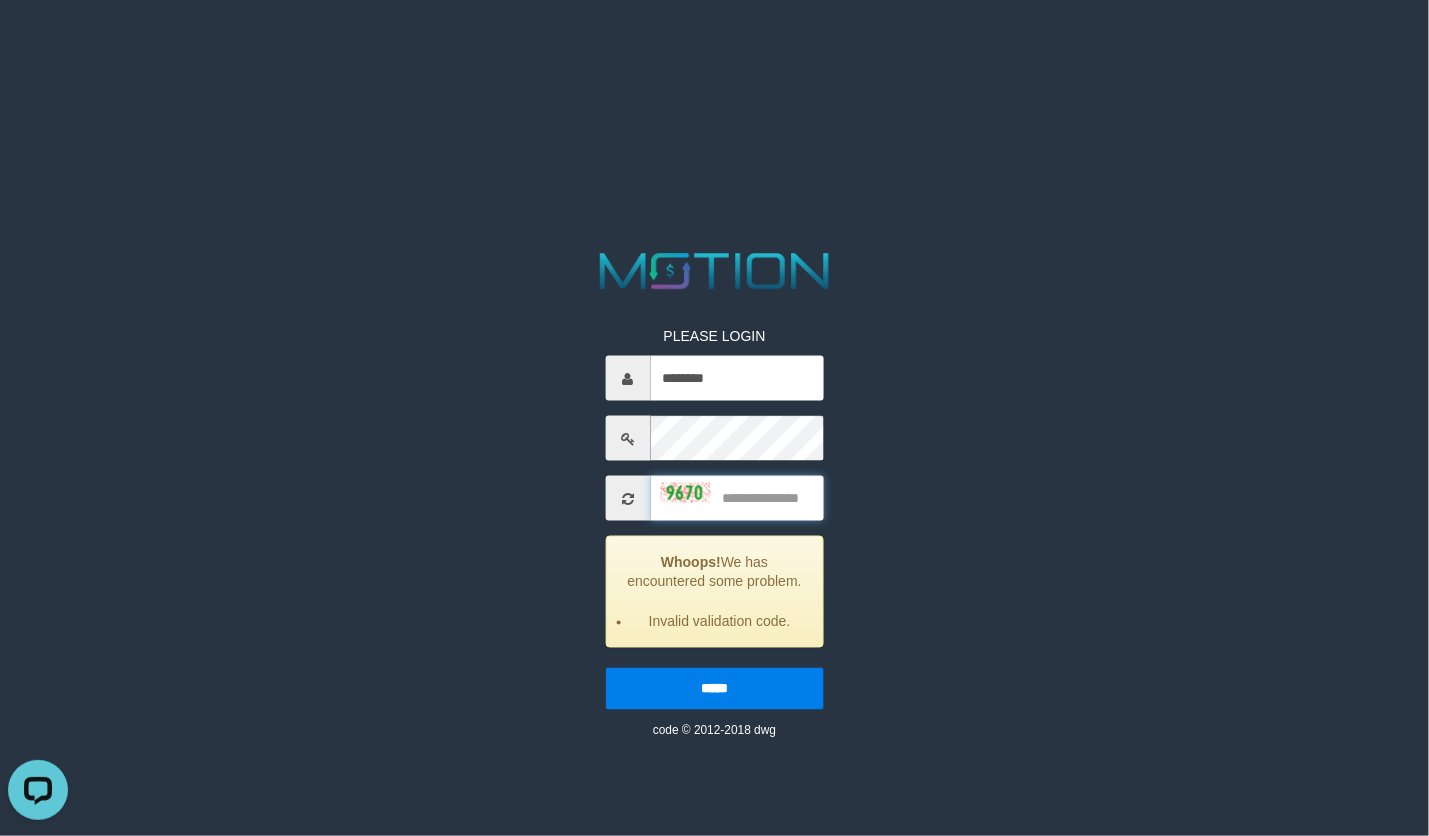 click at bounding box center [736, 498] 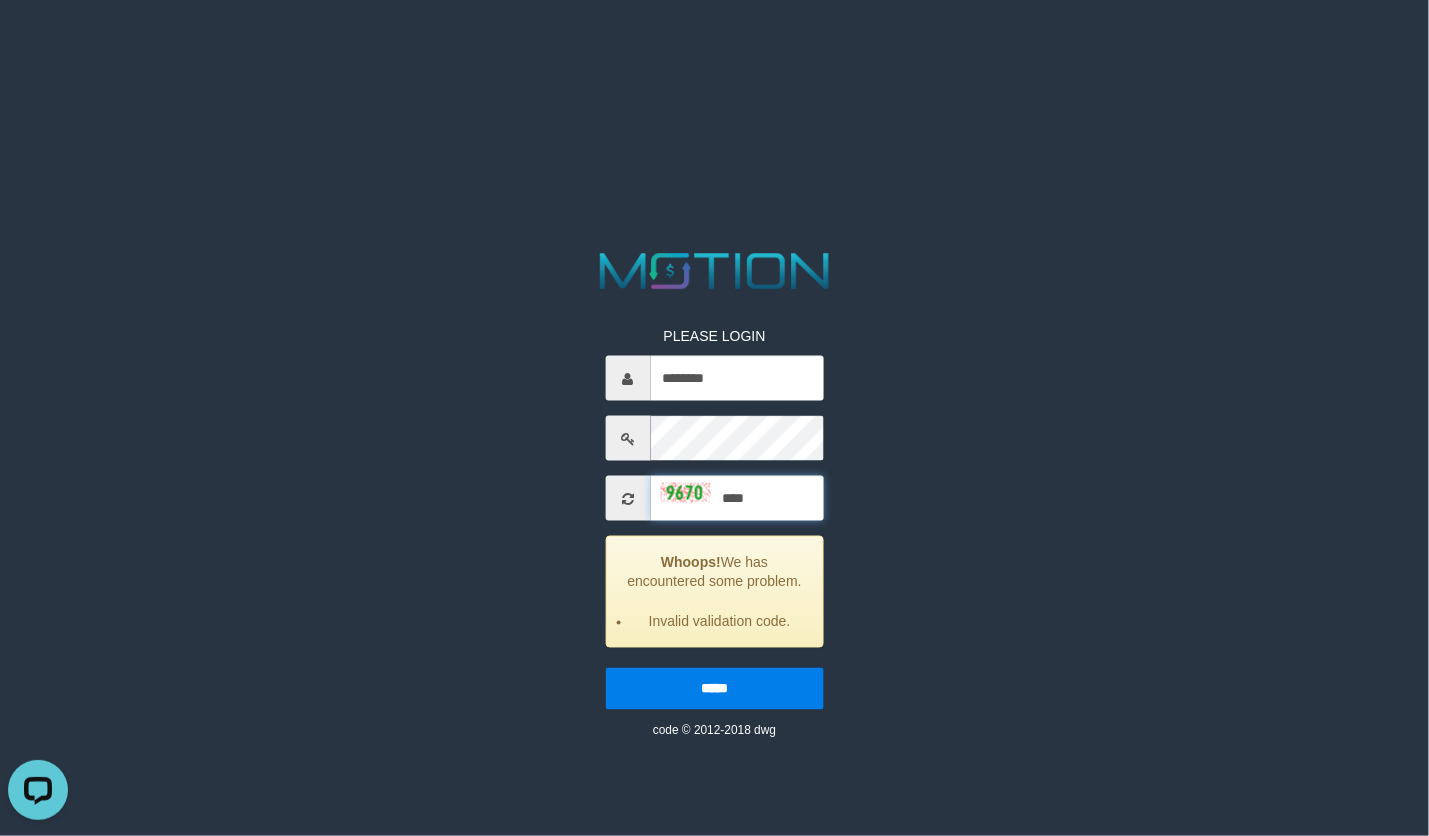 type on "****" 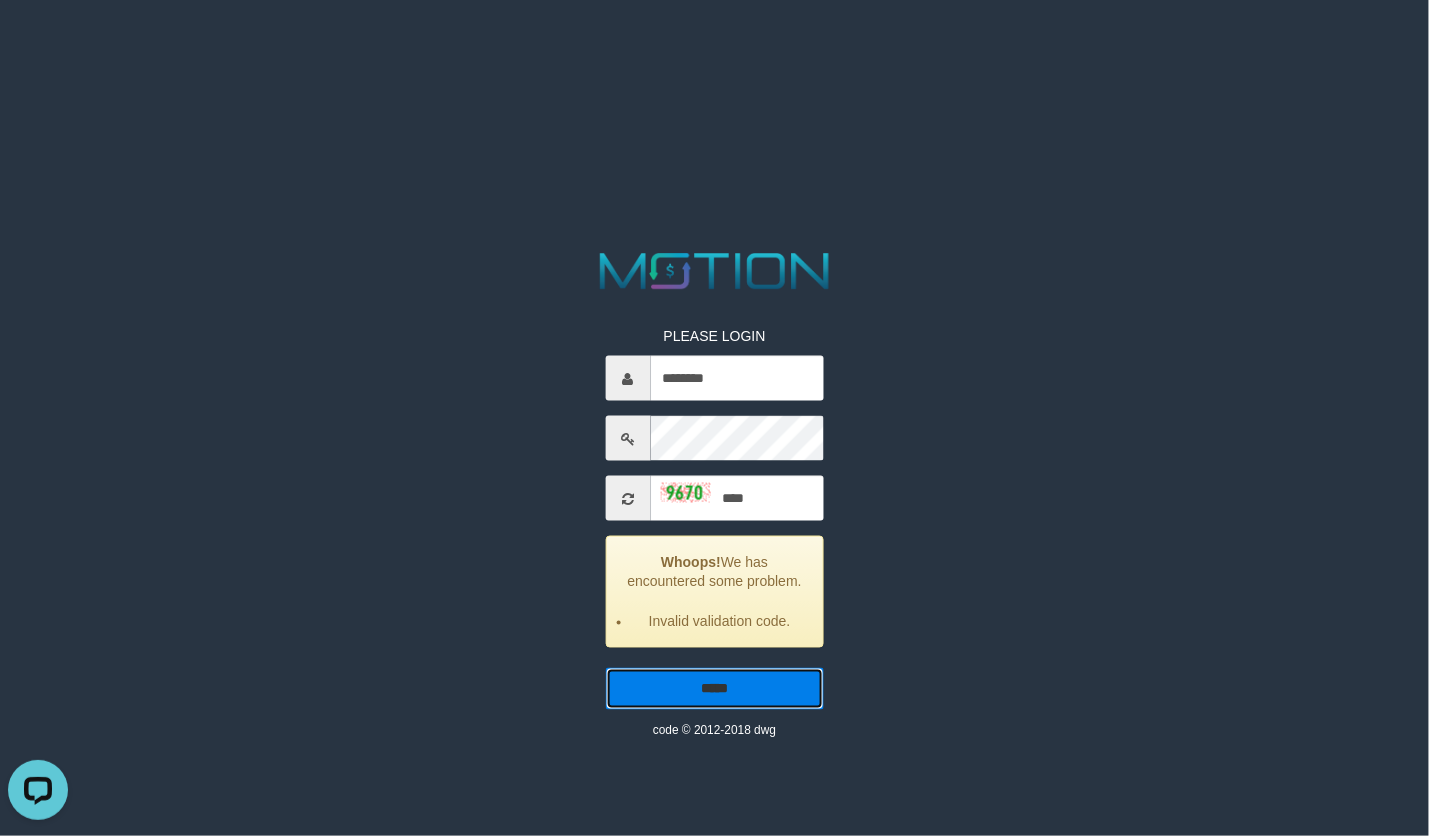 click on "*****" at bounding box center (714, 689) 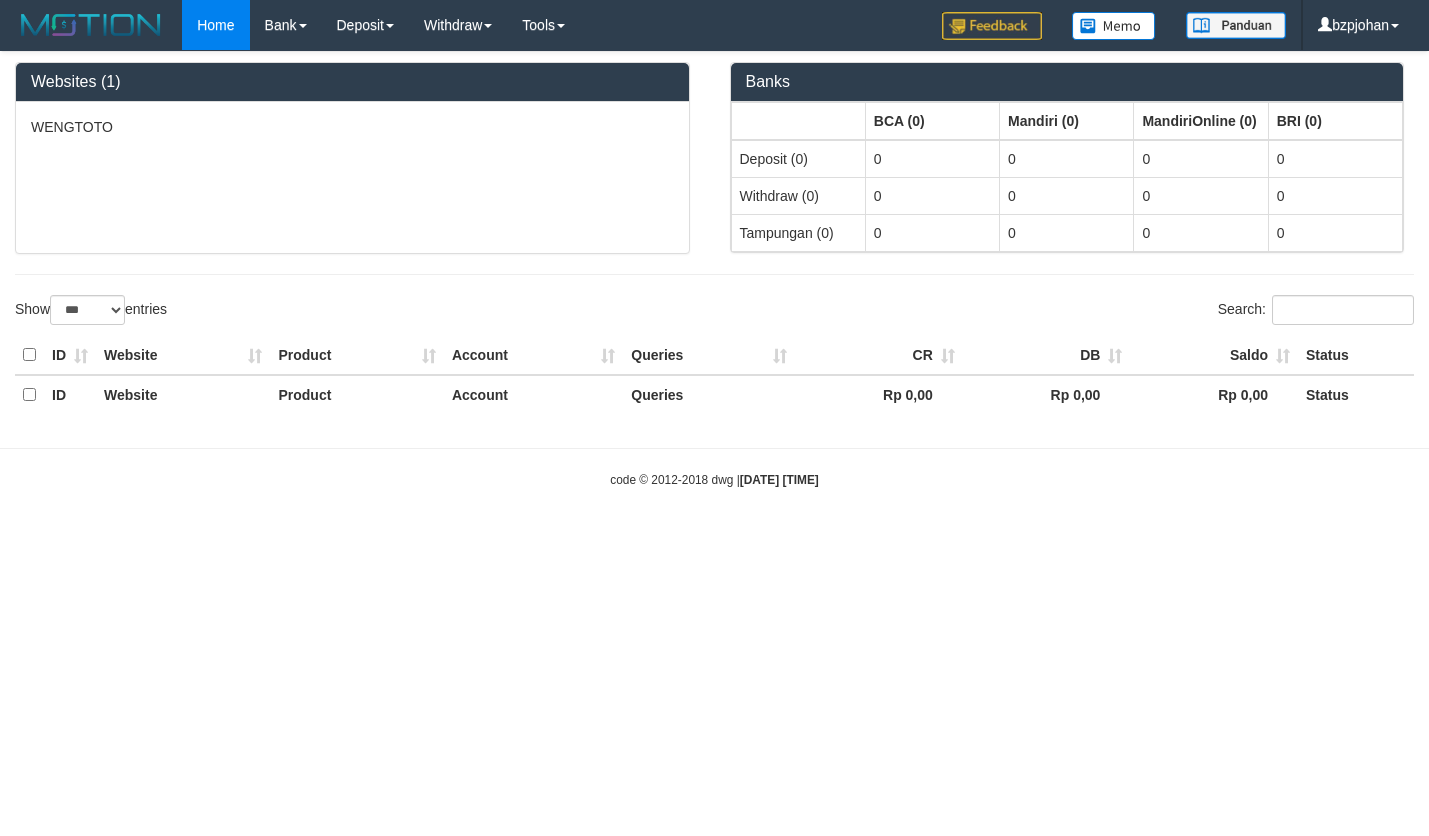 select on "***" 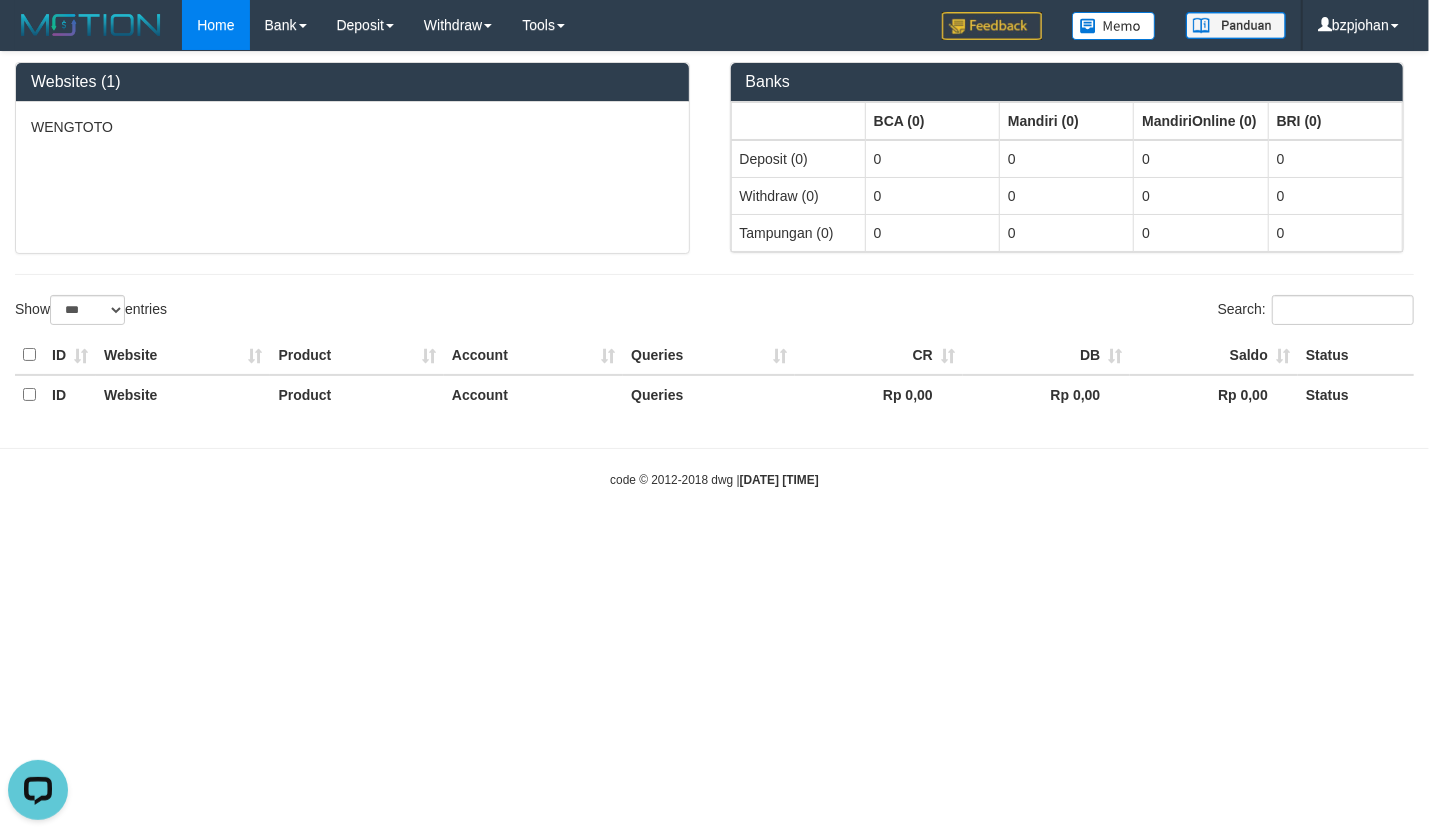 scroll, scrollTop: 0, scrollLeft: 0, axis: both 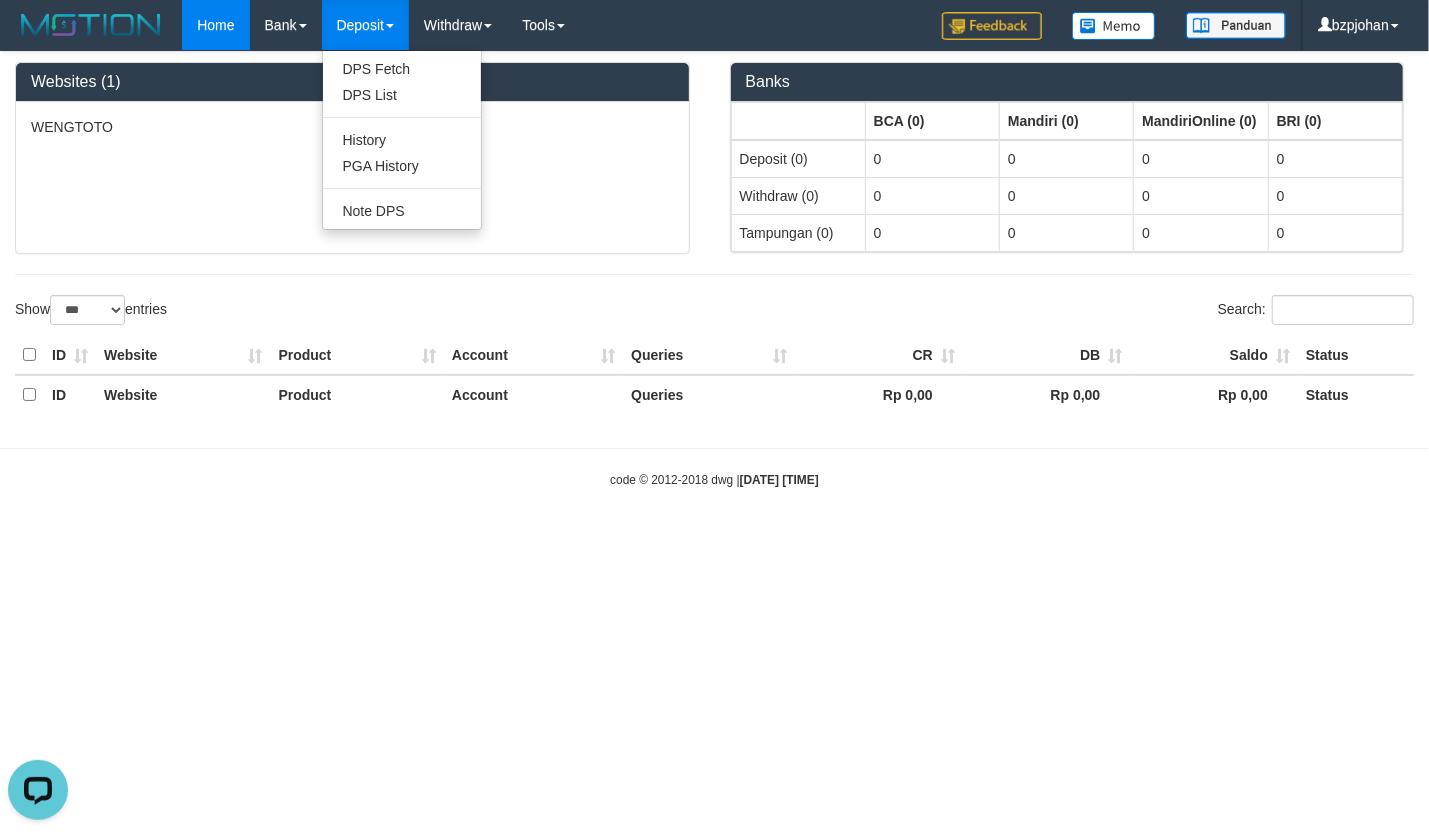 click on "Deposit" at bounding box center (365, 25) 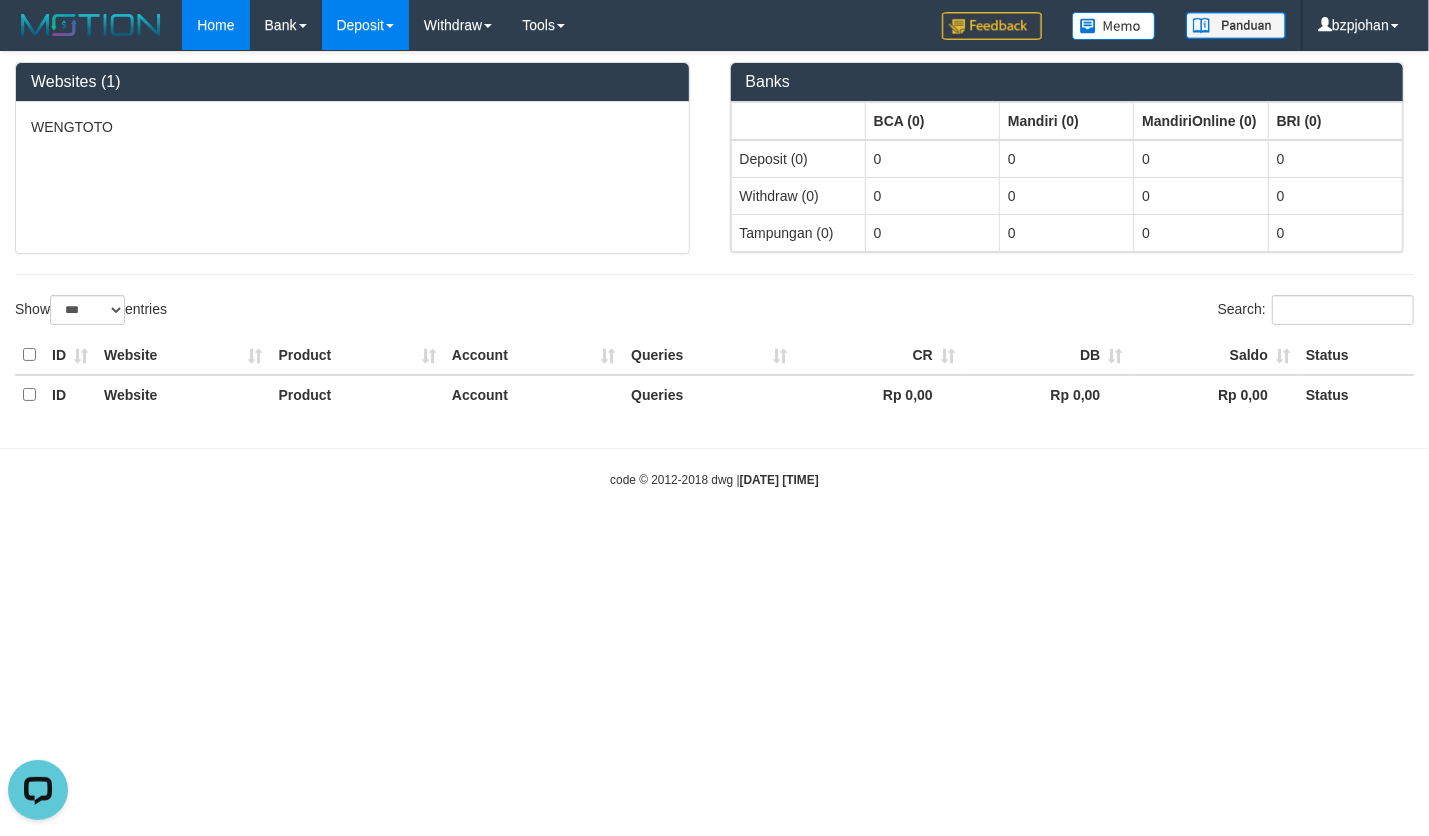 click on "Deposit" at bounding box center (365, 25) 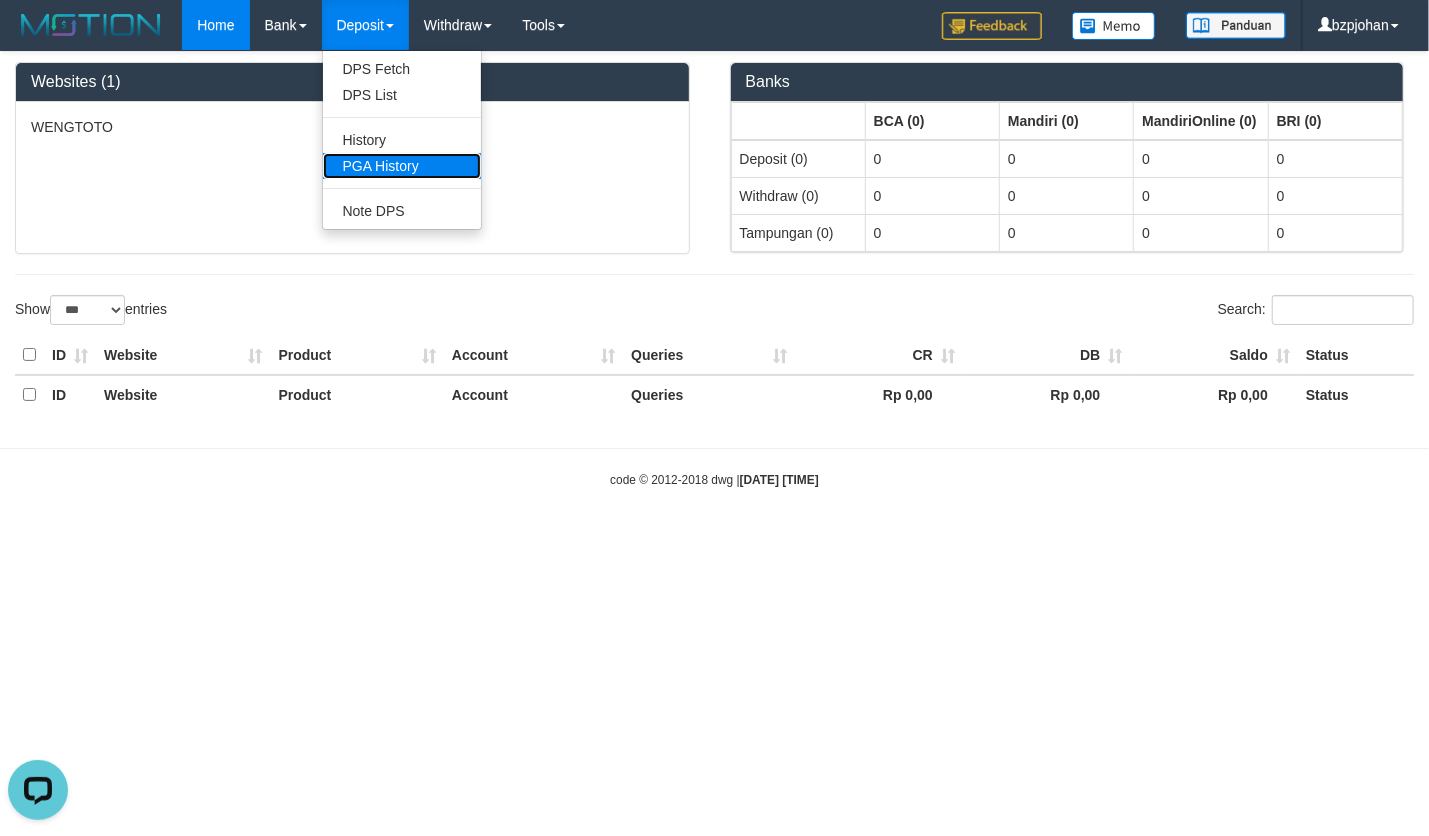 click on "PGA History" at bounding box center (402, 166) 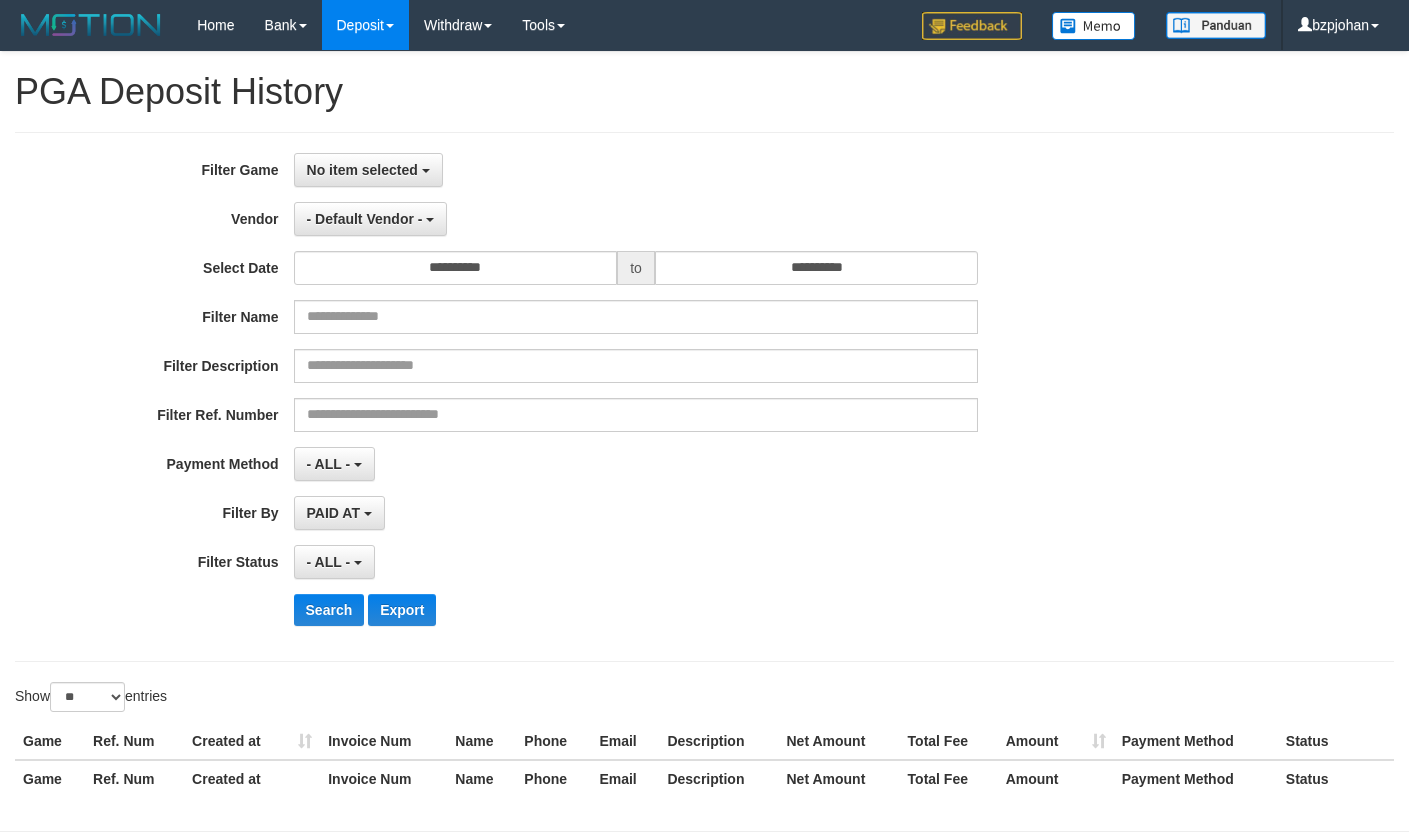 select 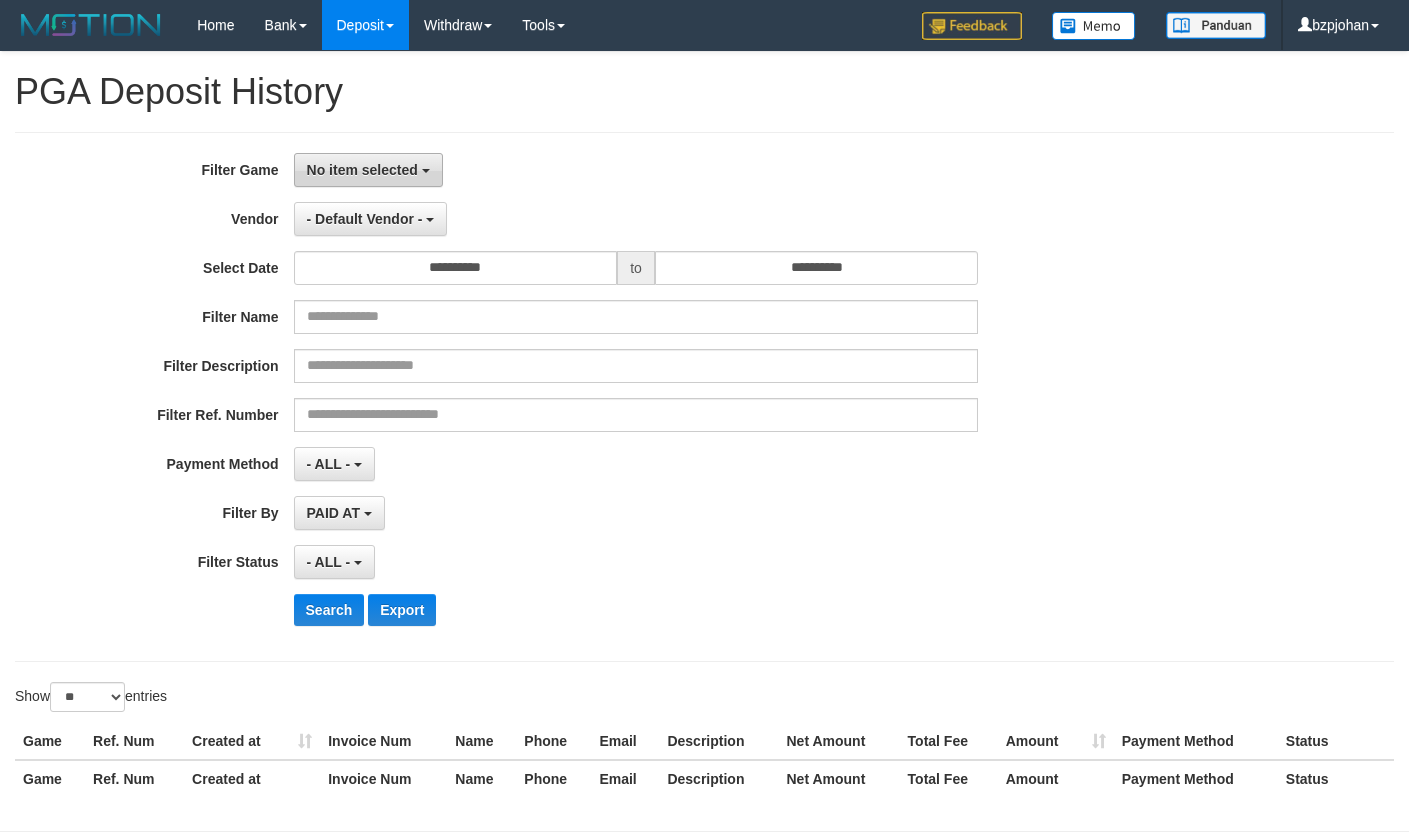 scroll, scrollTop: 0, scrollLeft: 0, axis: both 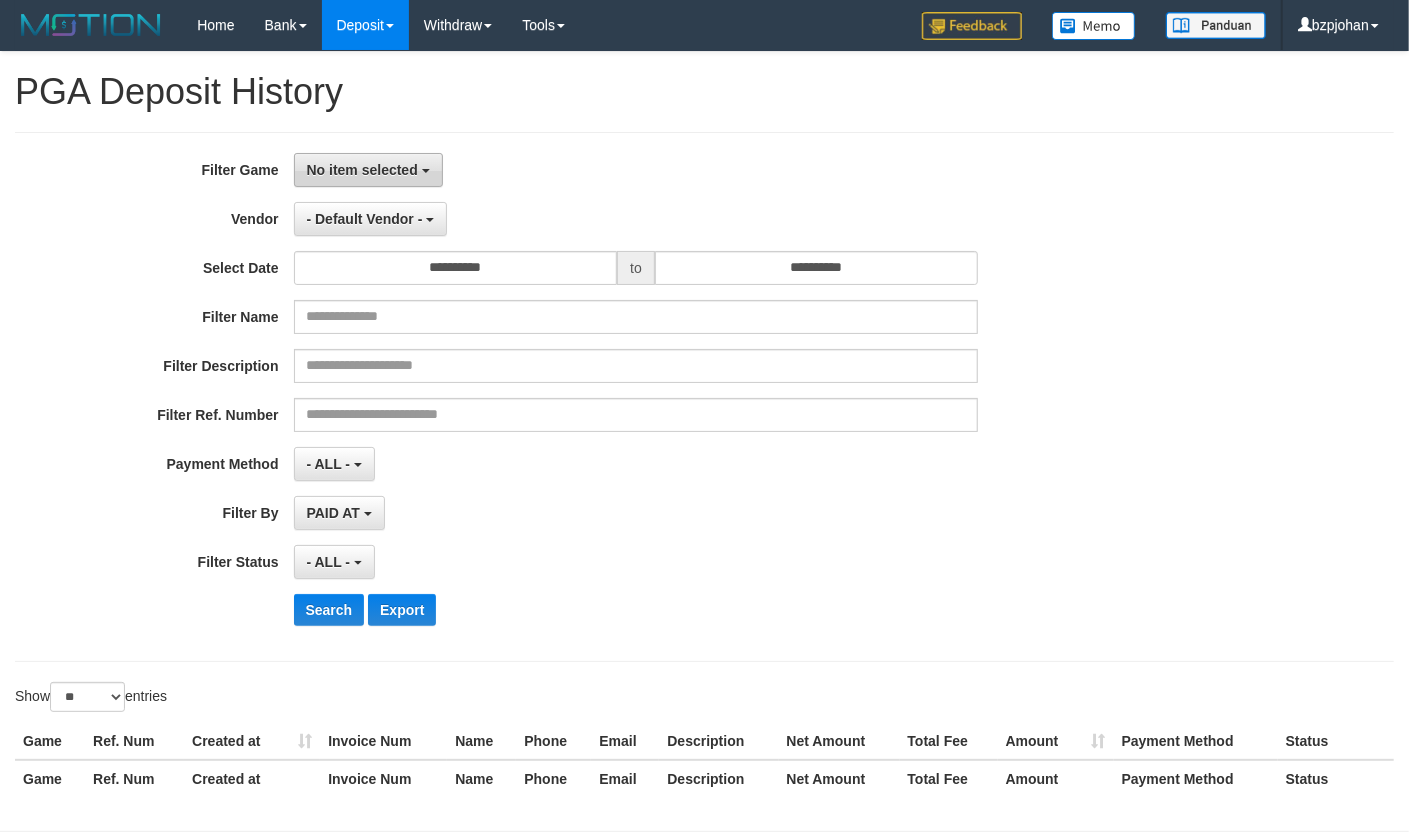 click on "No item selected" at bounding box center (362, 170) 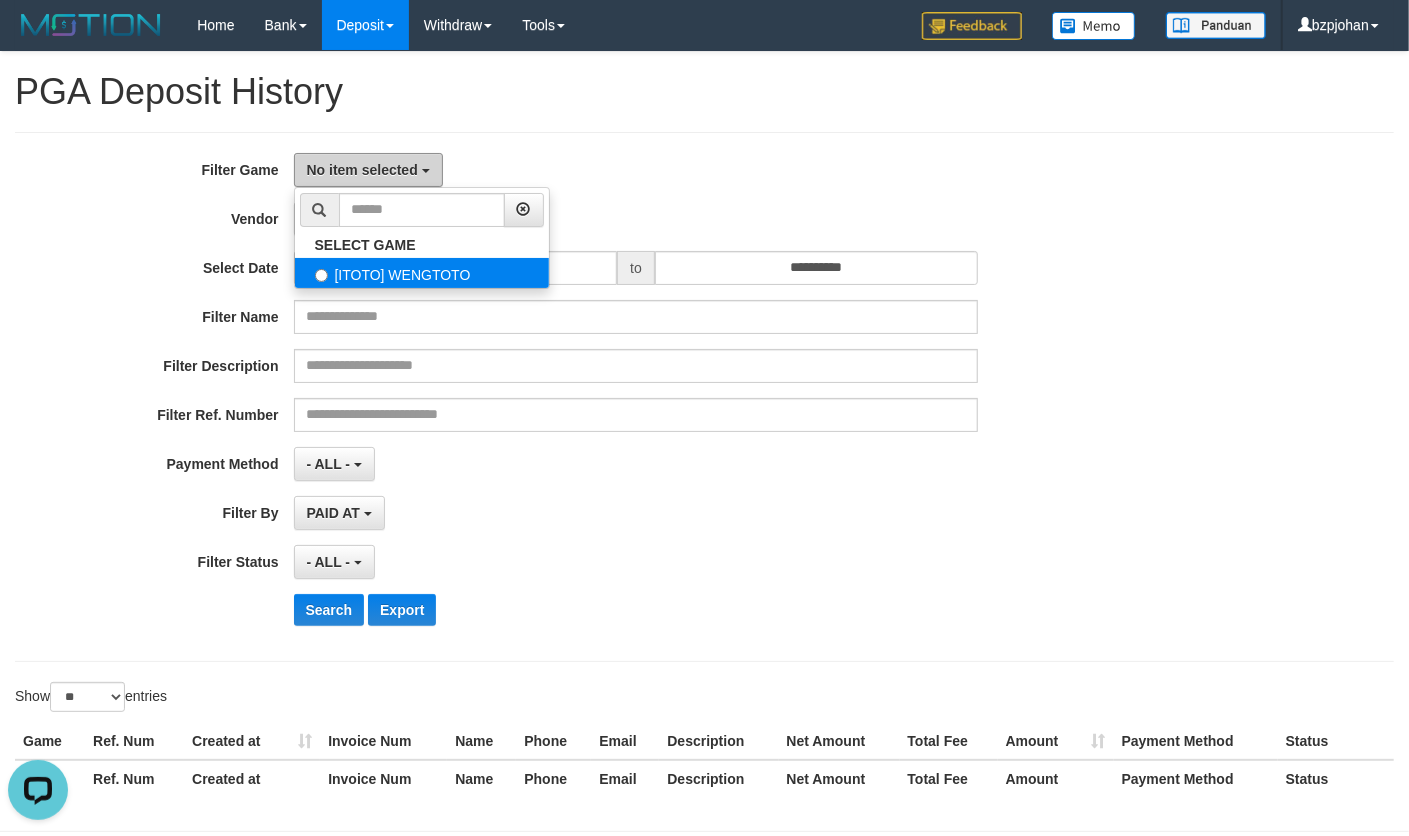 scroll, scrollTop: 0, scrollLeft: 0, axis: both 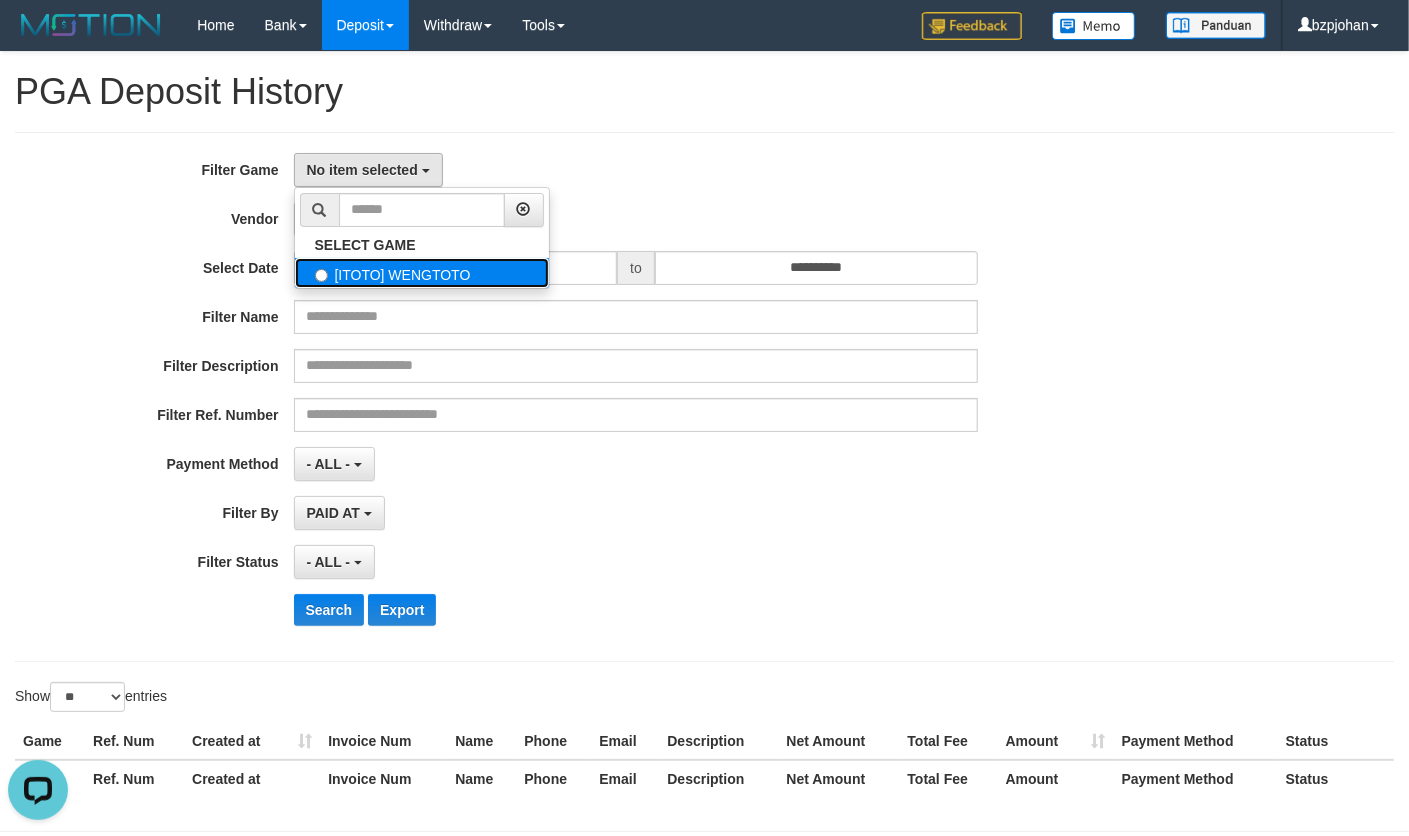 click on "[ITOTO] WENGTOTO" at bounding box center [422, 273] 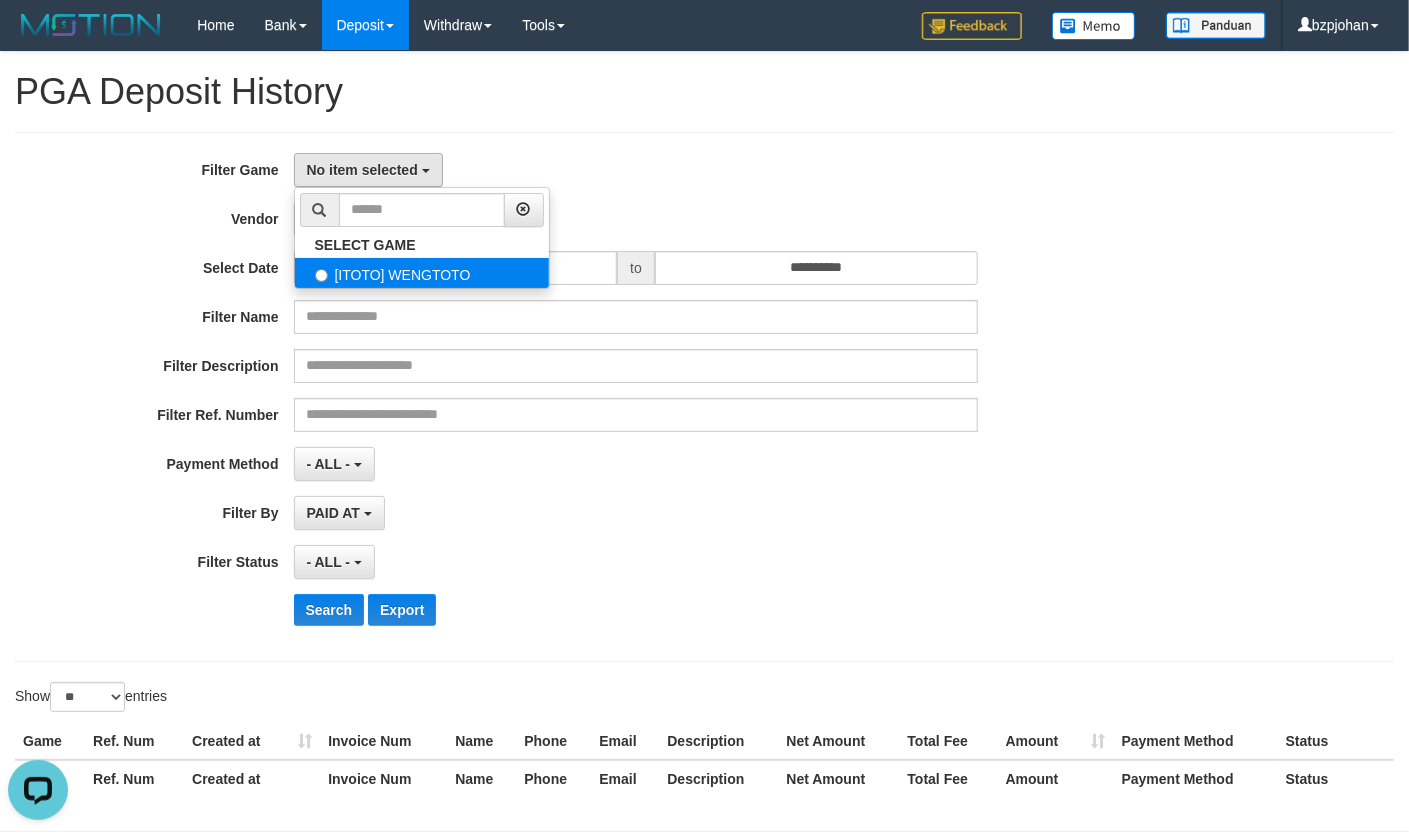 select on "****" 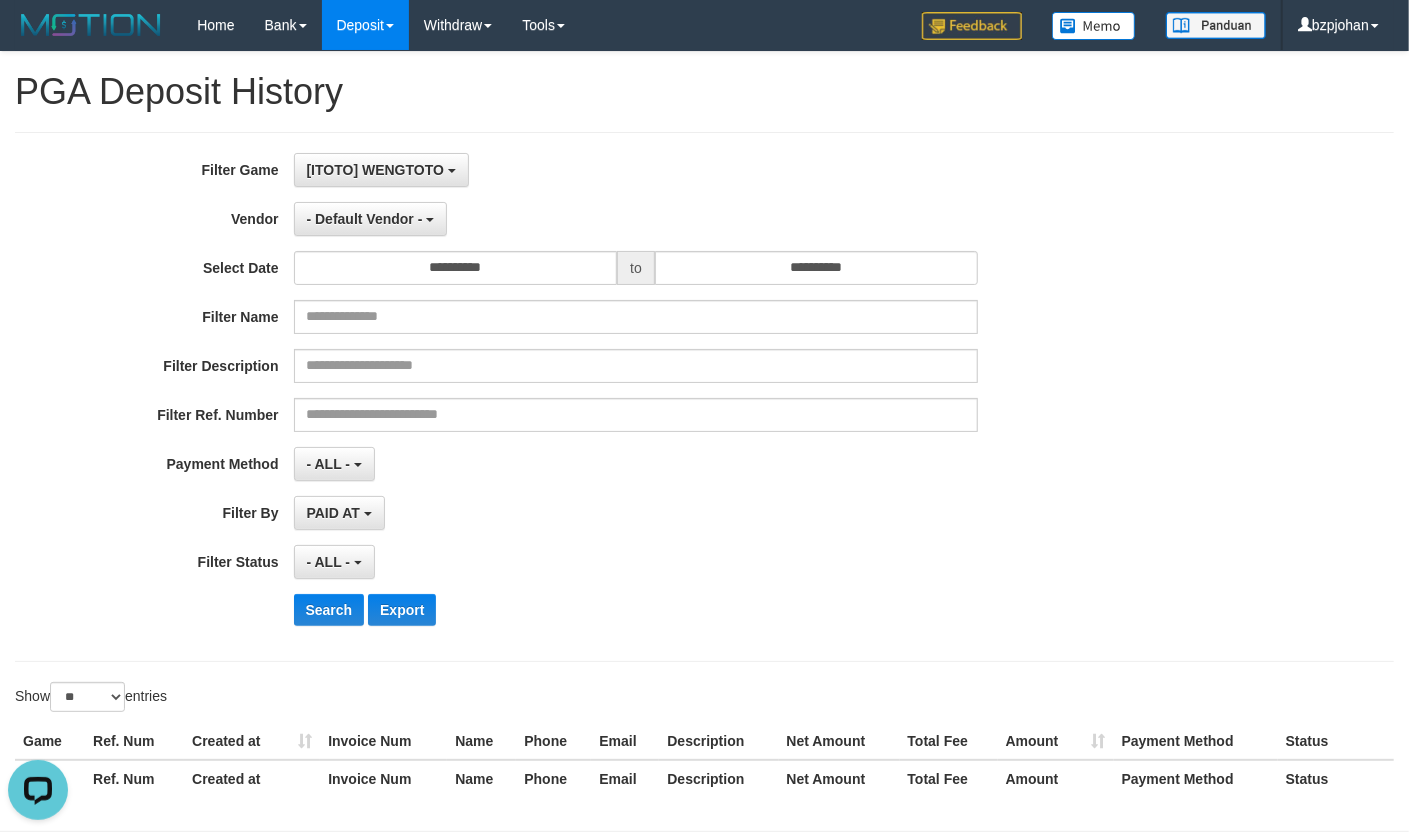 scroll, scrollTop: 17, scrollLeft: 0, axis: vertical 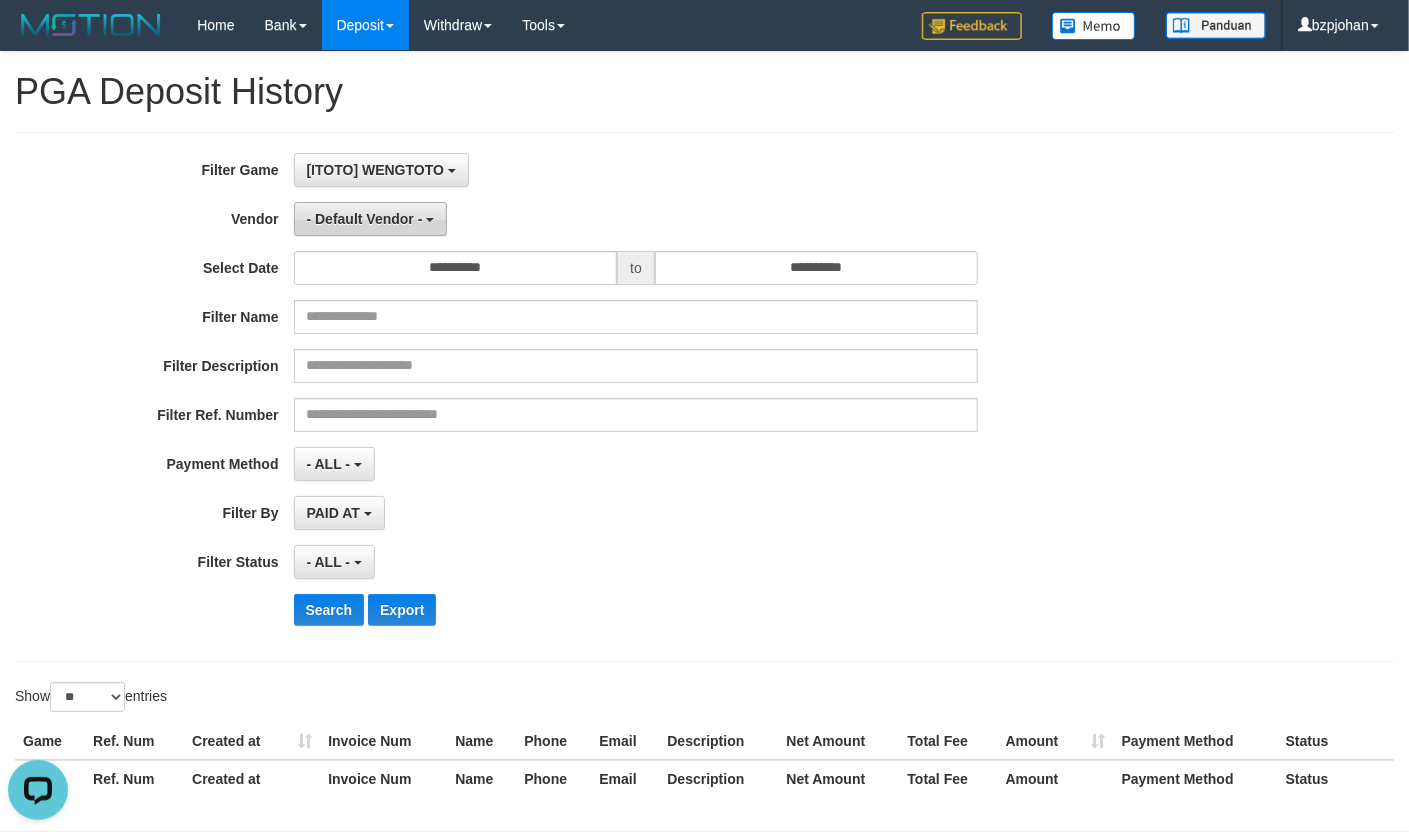 click on "- Default Vendor -" at bounding box center (365, 219) 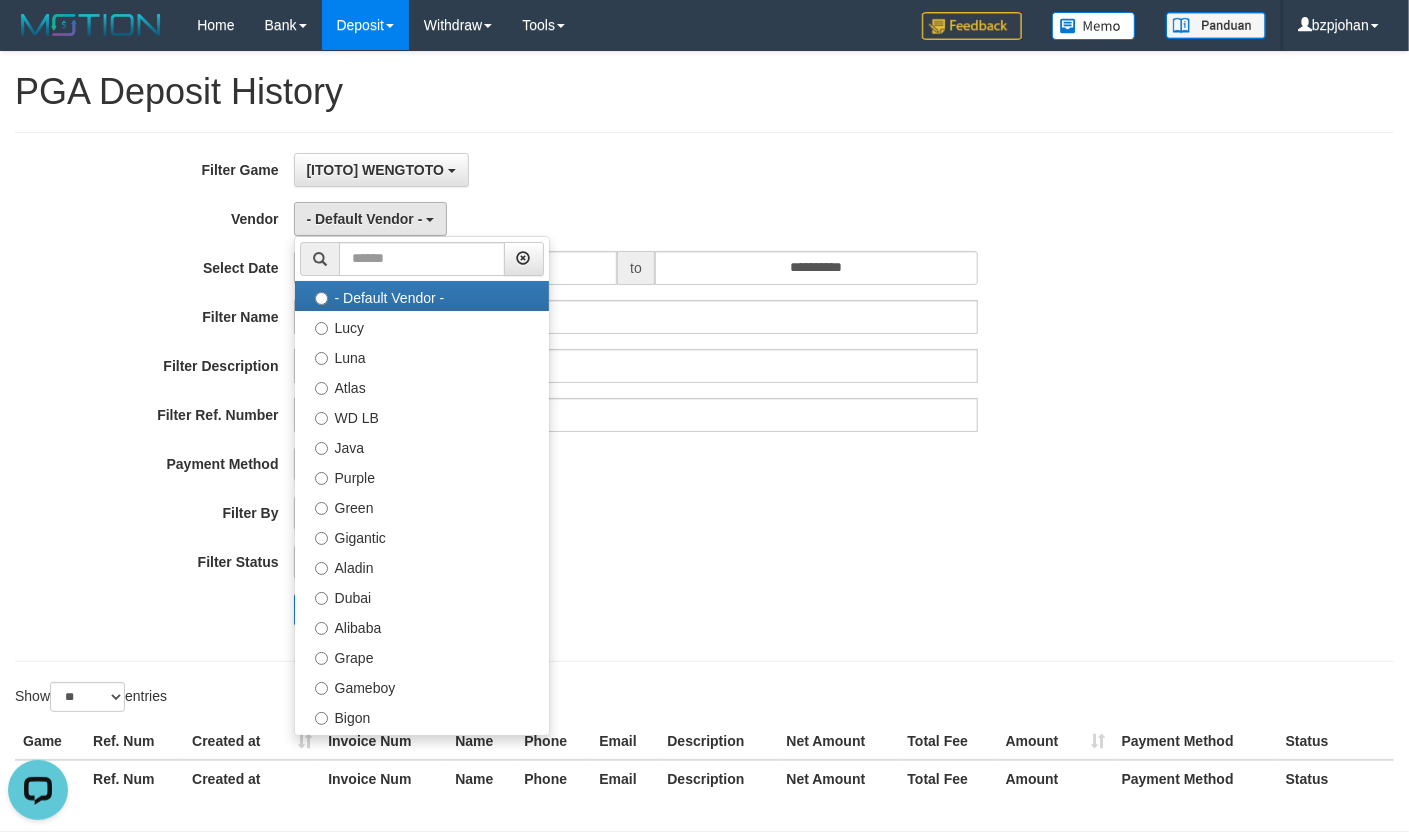 click on "[ITOTO] WENGTOTO
SELECT GAME
[ITOTO] WENGTOTO" at bounding box center (636, 170) 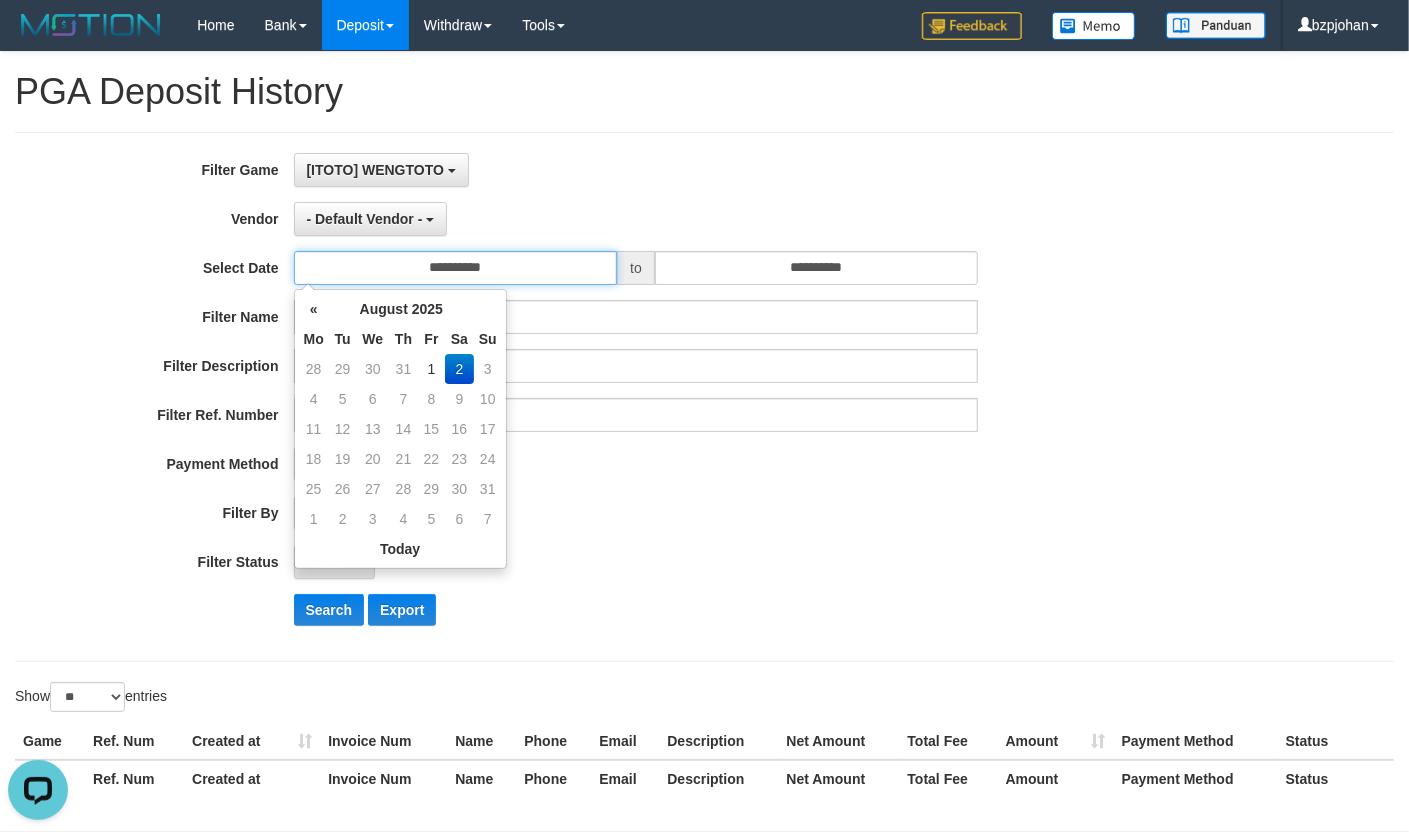 click on "**********" at bounding box center [456, 268] 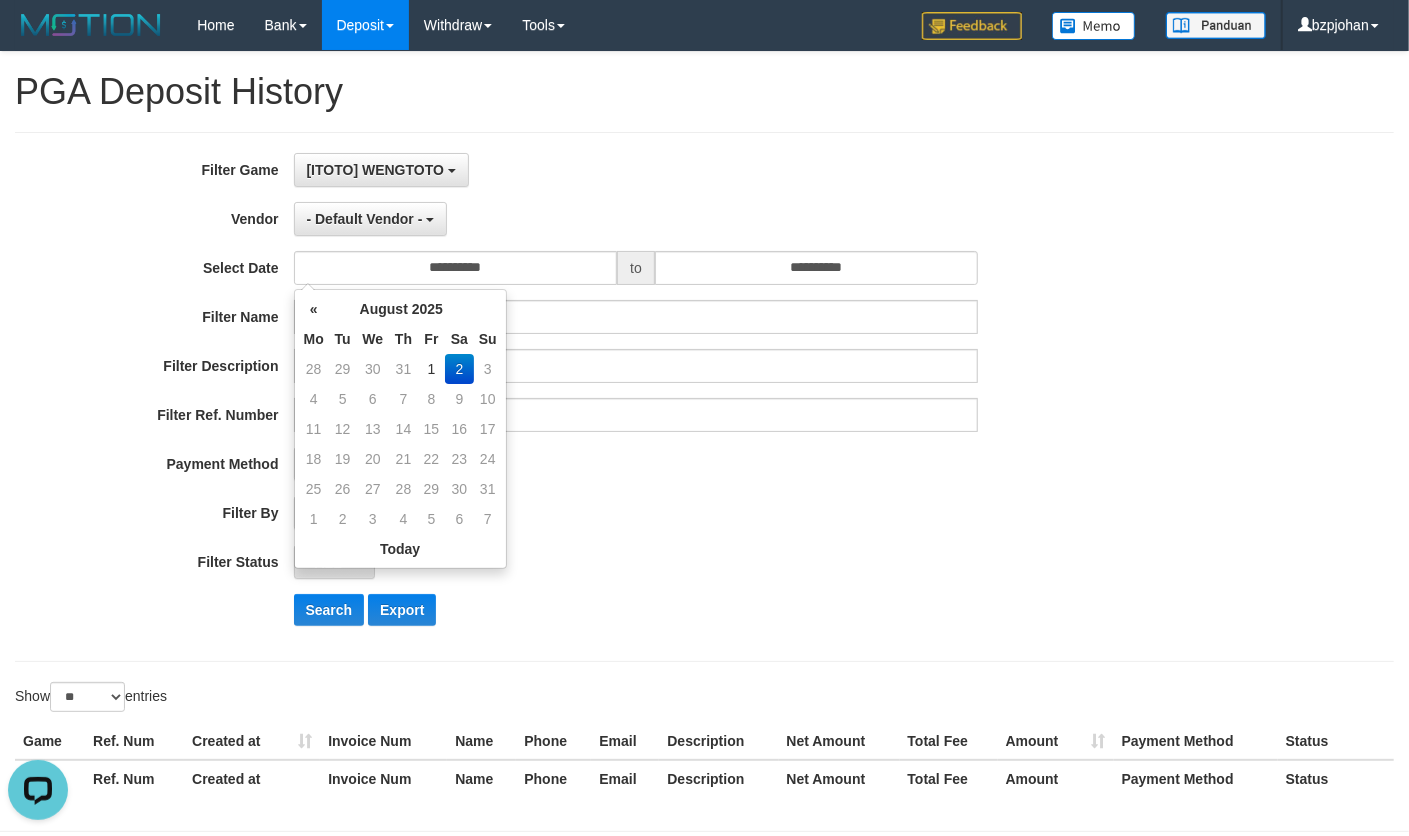 click on "2" at bounding box center (459, 369) 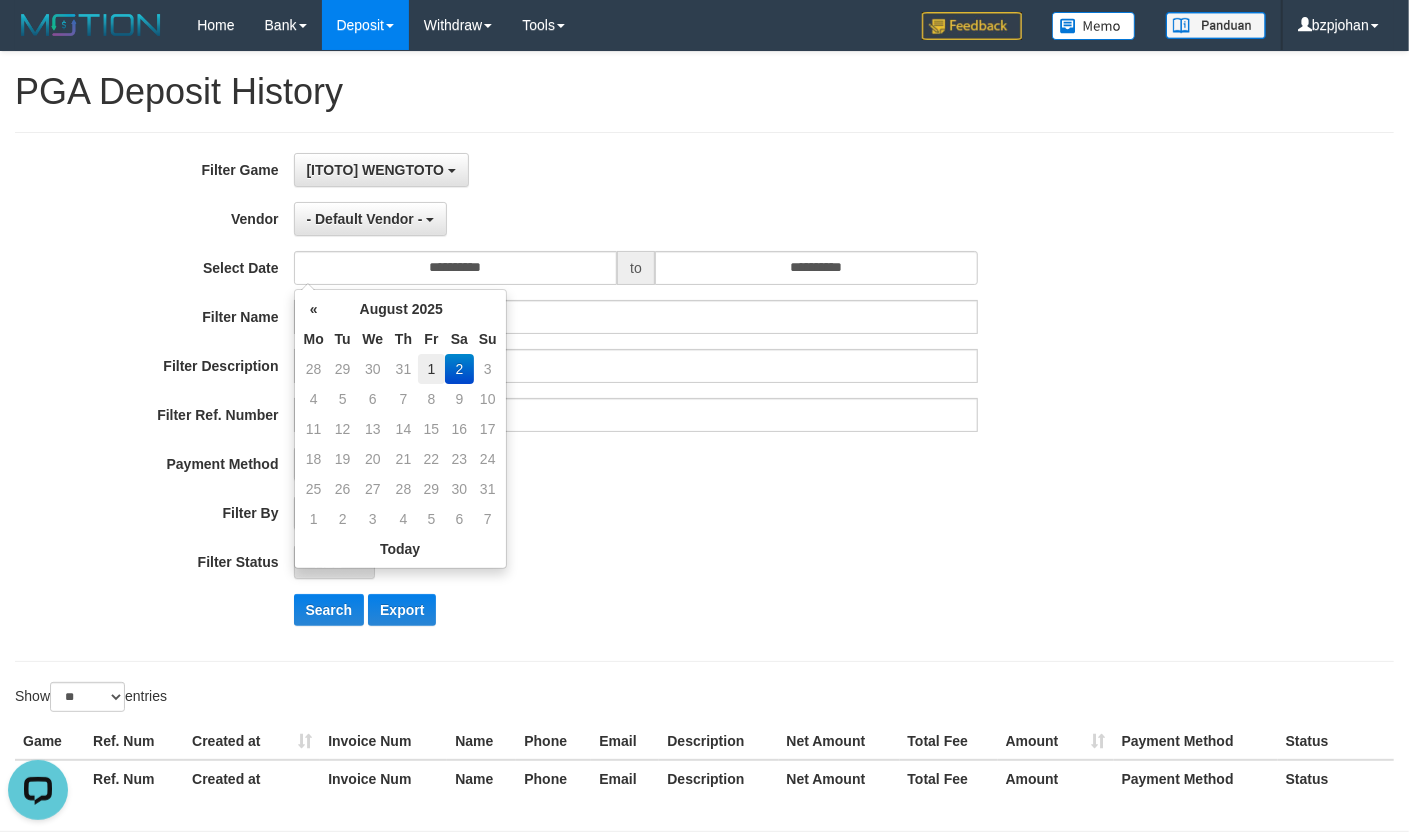 click on "1" at bounding box center [431, 369] 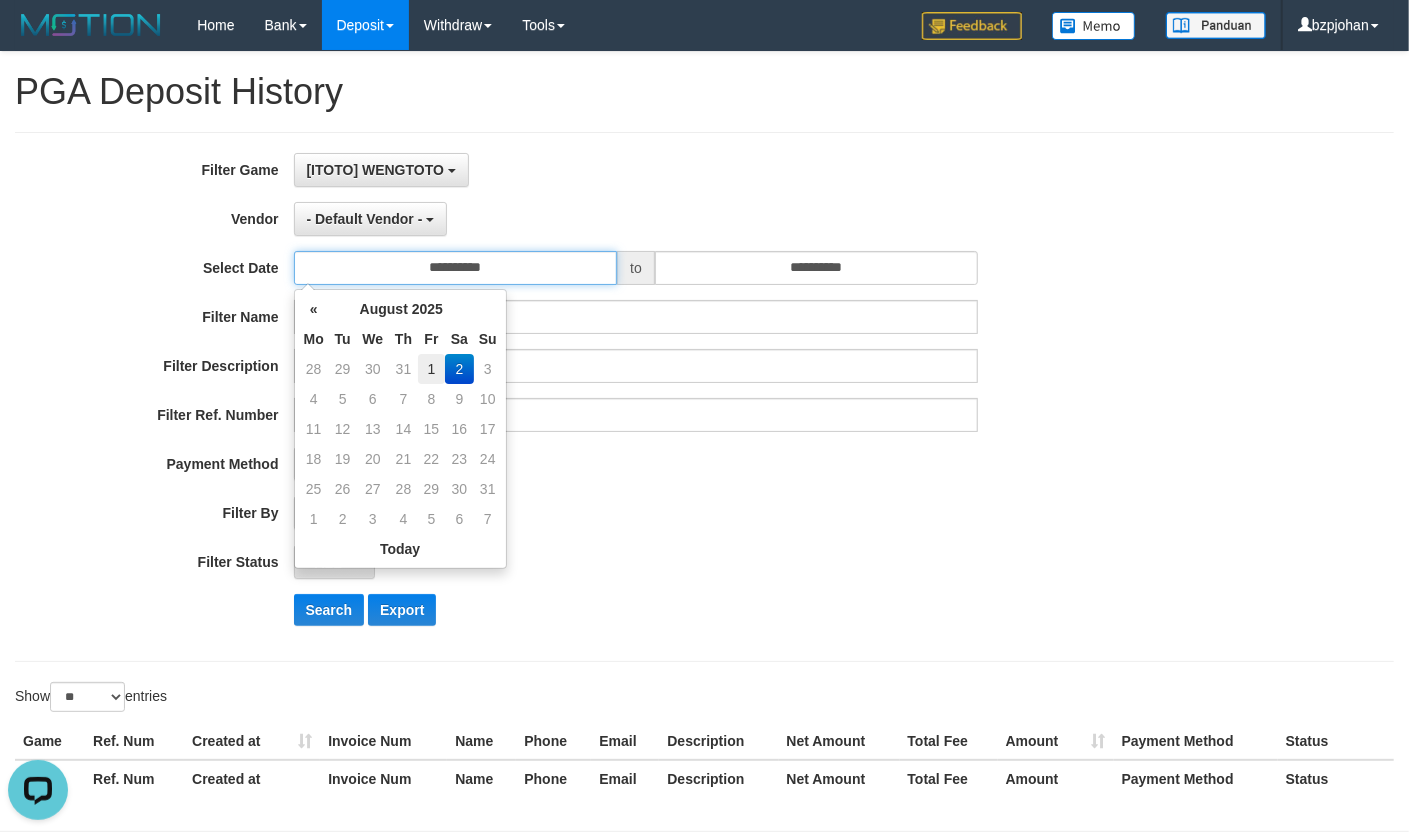 type on "**********" 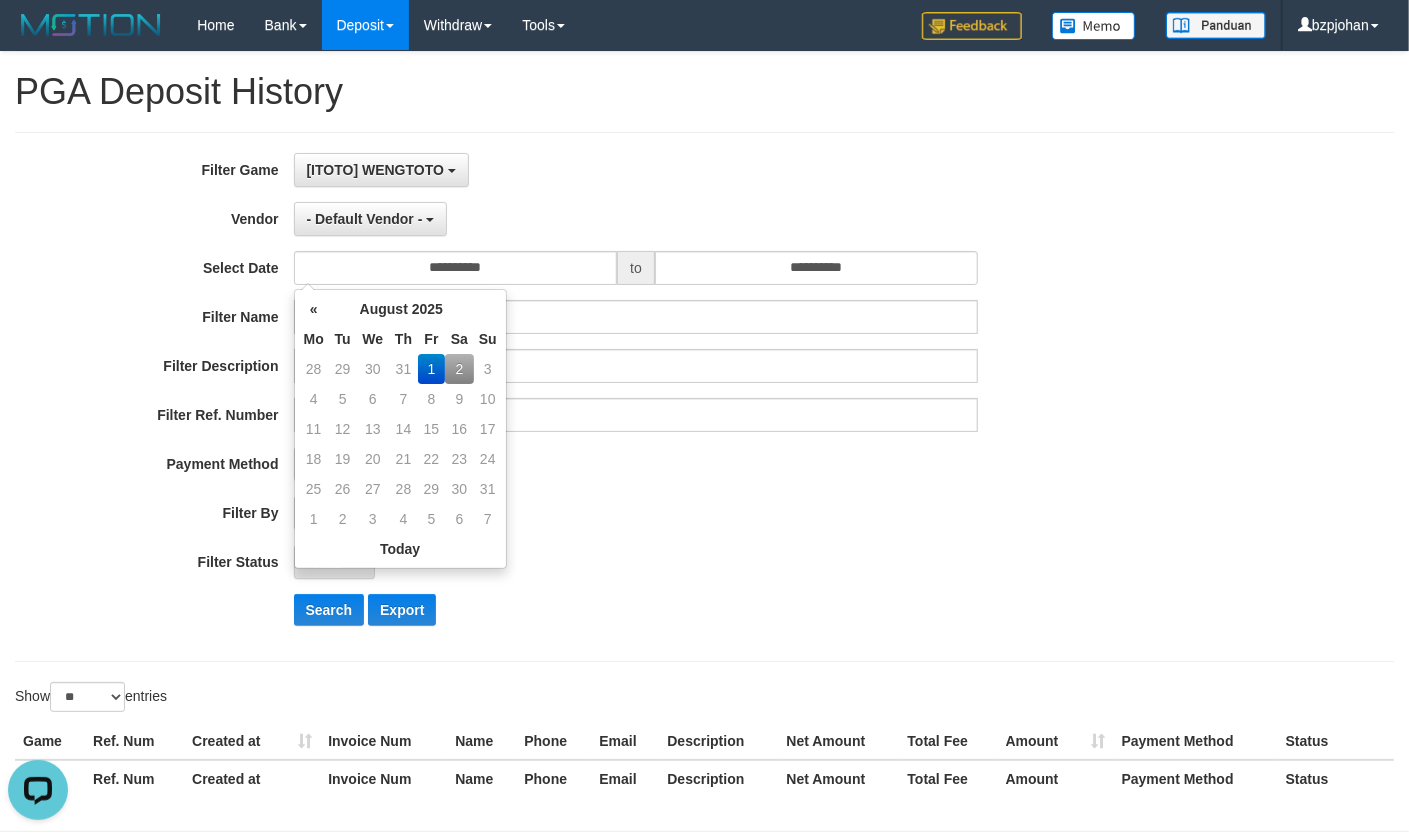click on "- Default Vendor -    - Default Vendor -  [FIRST]  [LAST]  Atlas  WD LB  Java  Purple  Green  Gigantic  Aladin  [CITY]  Alibaba  Grape  Gameboy  Bigon  Allstar  Xtr  Gama  IBX11  Borde  Indahjualpulsa  Lemavo  Gogogoy  Itudo  Yuwanatopup  Sidikgame  Voucher100  Awalpulsa  Lambda  Combo  IBX3 NUANSATOPUP  IBX3 Pusatjualpulsa  IBX3 Itemgame  IBX3 SILAKSA  IBX3 Makmurvoucher  IBX3 MAKMURTOPUP  IBX3 Pilihvoucher" at bounding box center (636, 219) 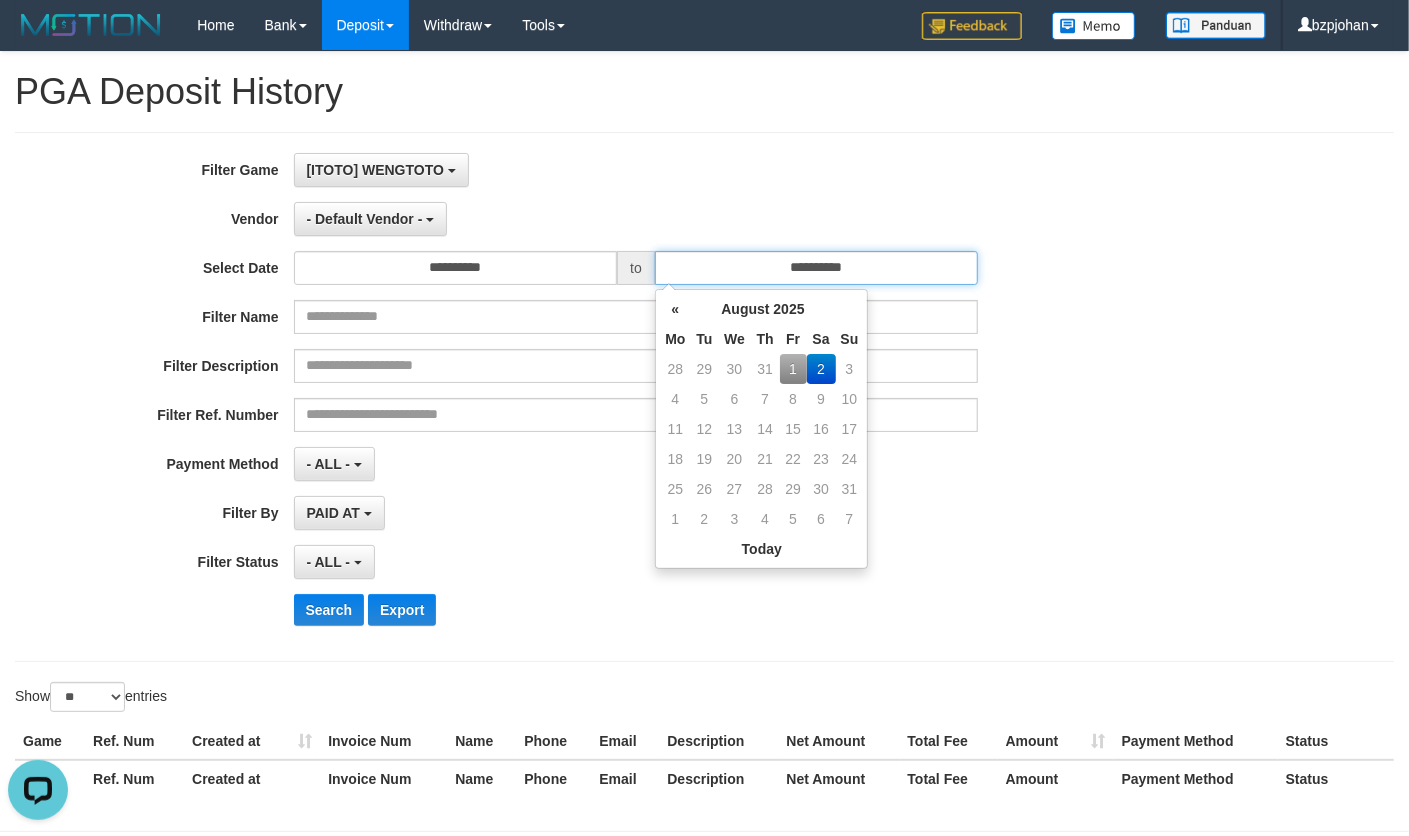 click on "**********" at bounding box center (817, 268) 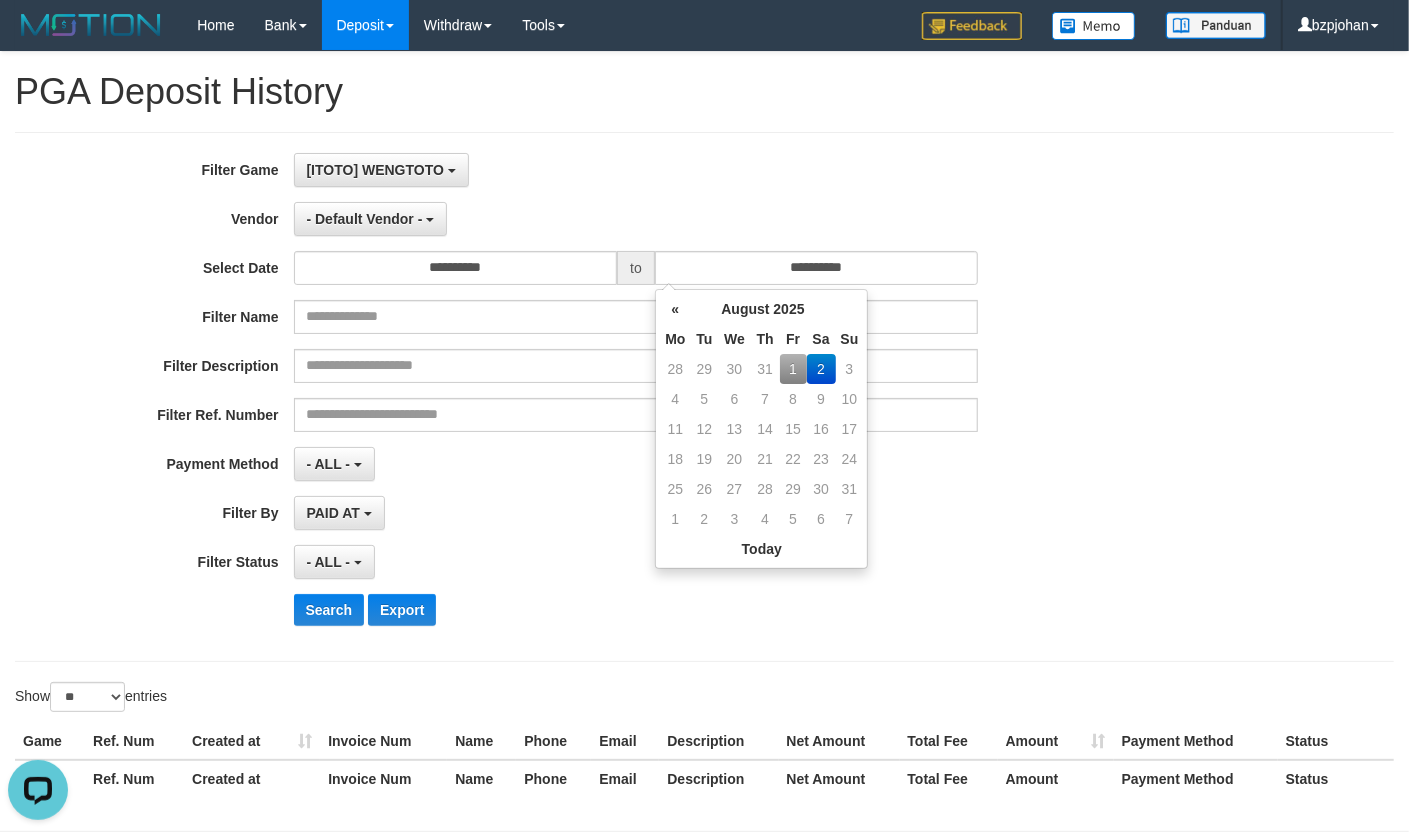 click on "1" at bounding box center (793, 369) 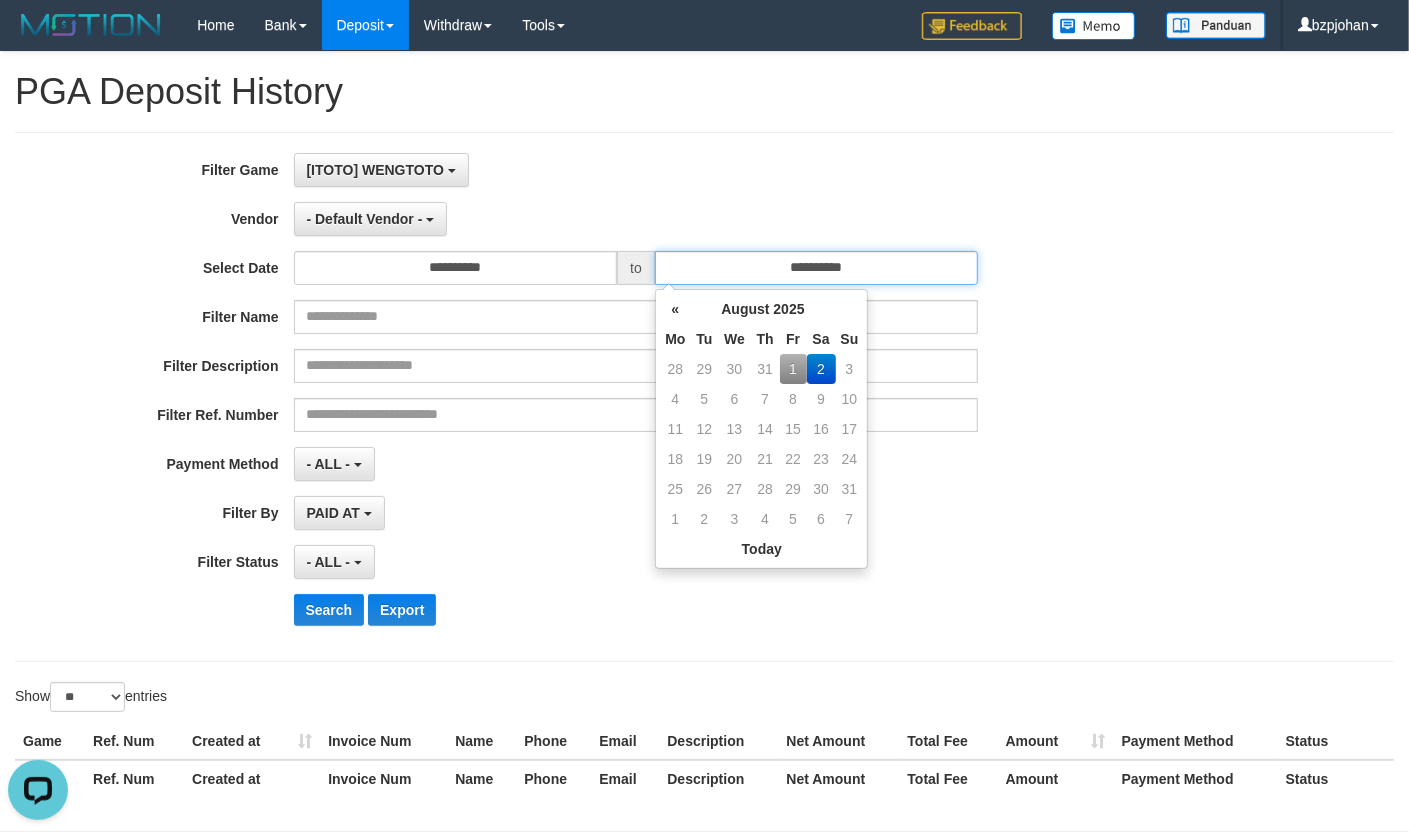 type on "**********" 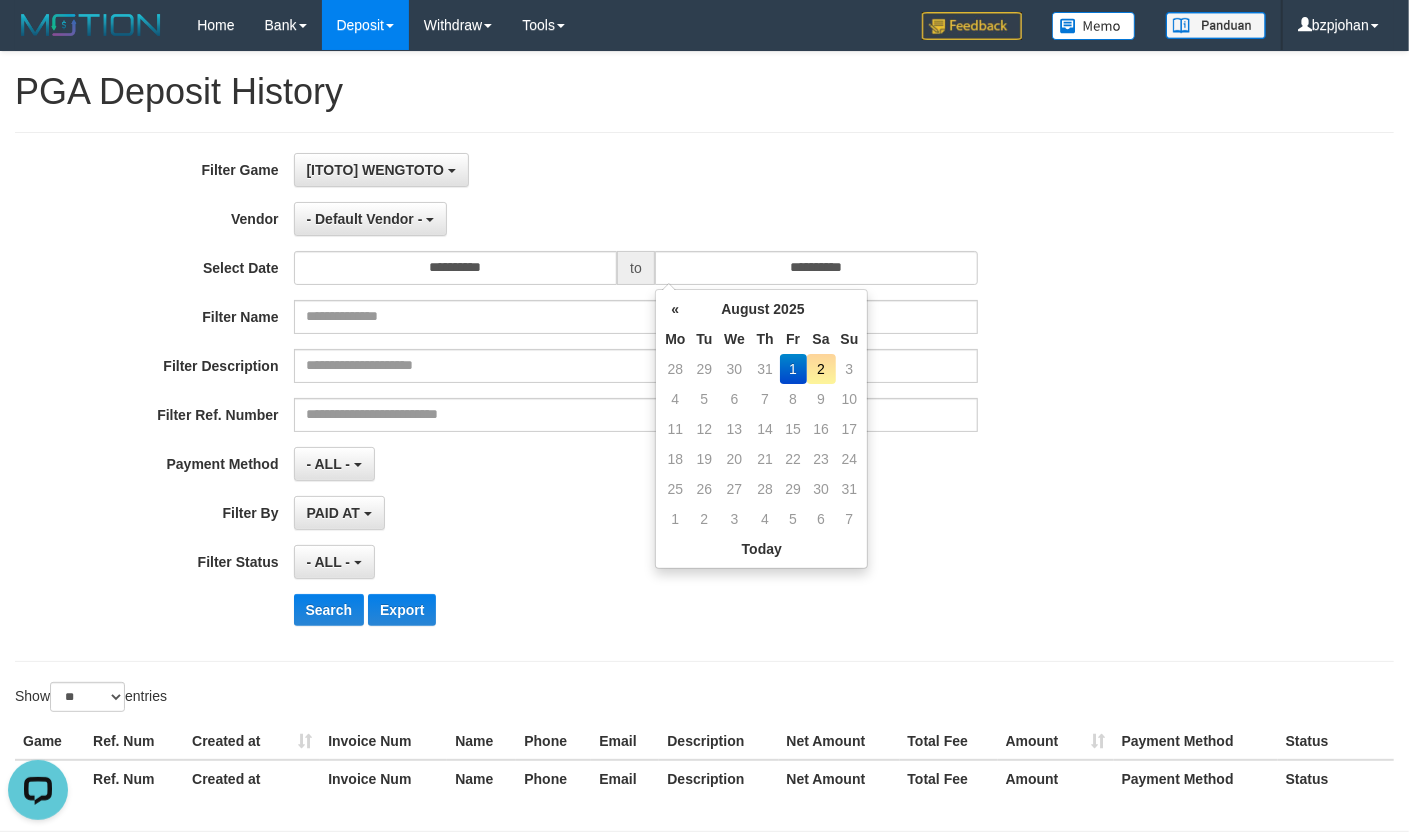 click on "[ITOTO] WENGTOTO
SELECT GAME
[ITOTO] WENGTOTO" at bounding box center (636, 170) 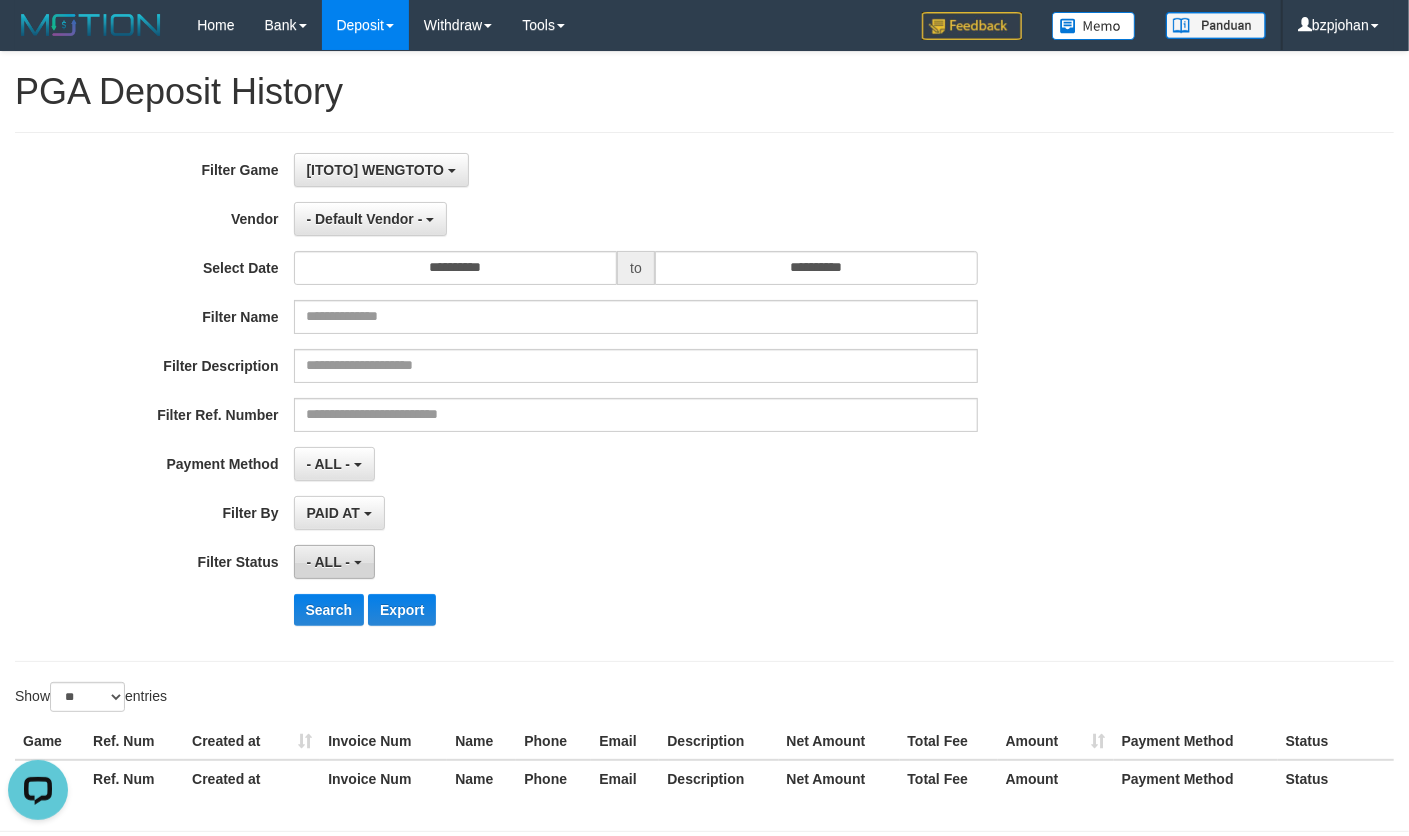 drag, startPoint x: 352, startPoint y: 546, endPoint x: 356, endPoint y: 560, distance: 14.56022 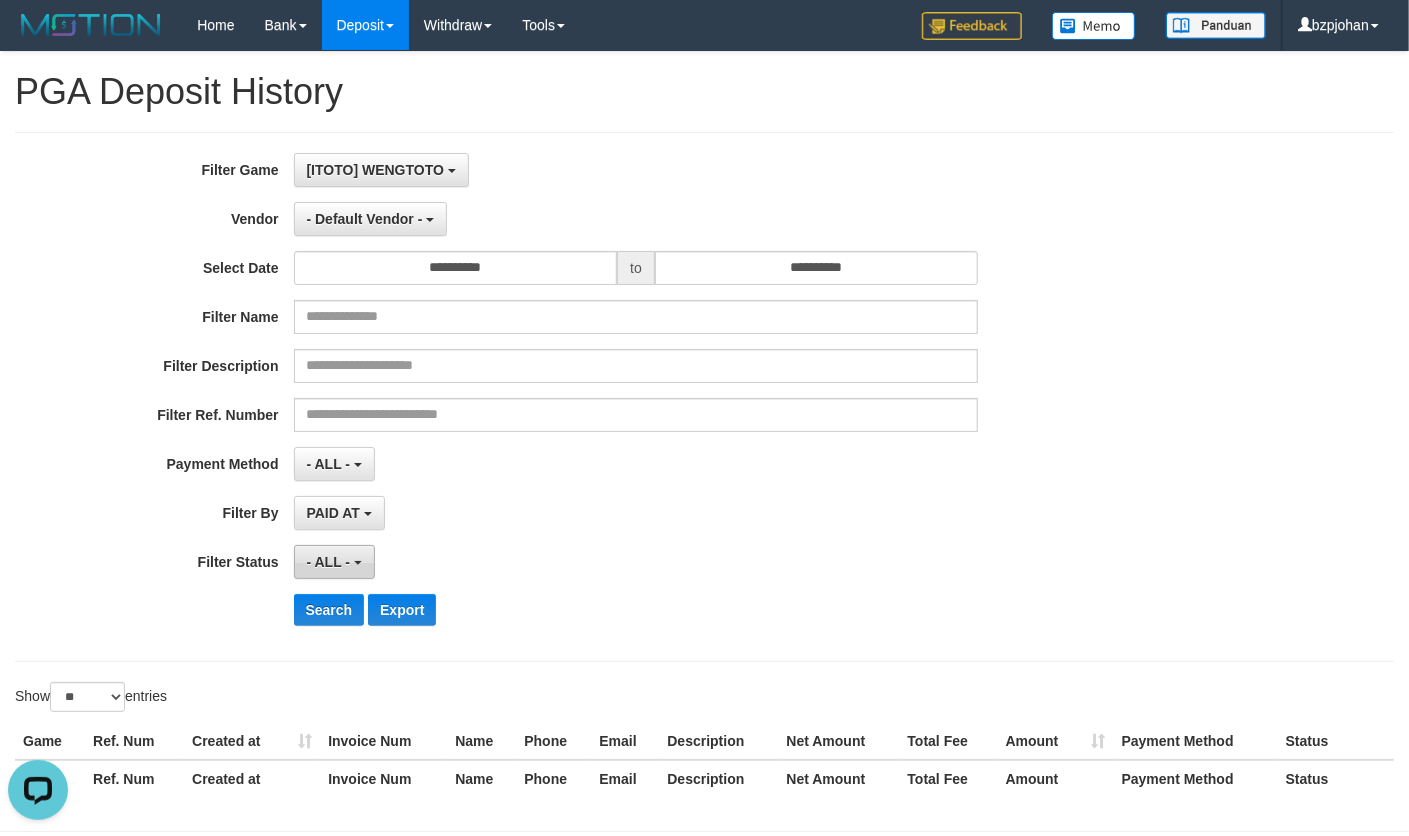 click on "- ALL -" at bounding box center (329, 562) 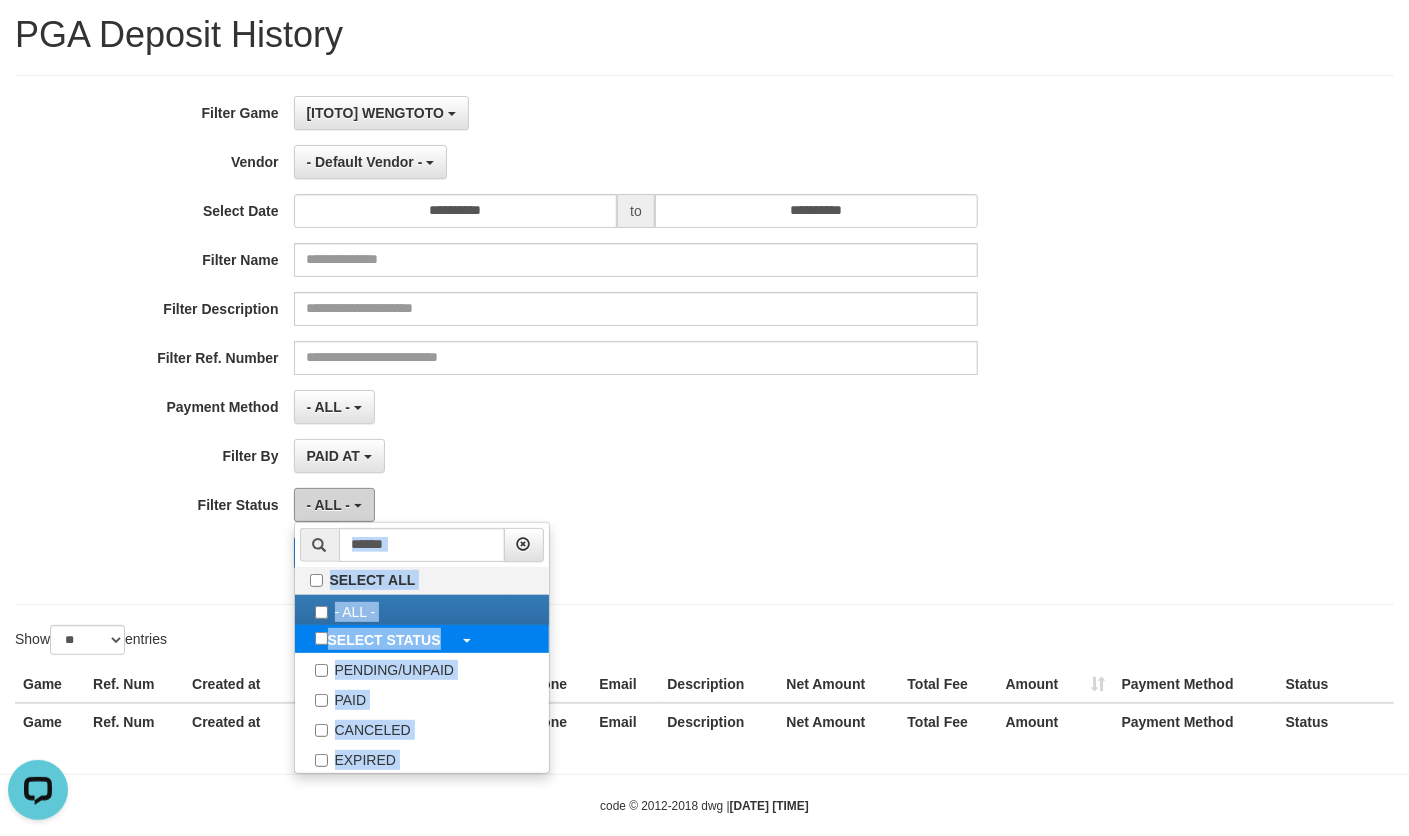scroll, scrollTop: 89, scrollLeft: 0, axis: vertical 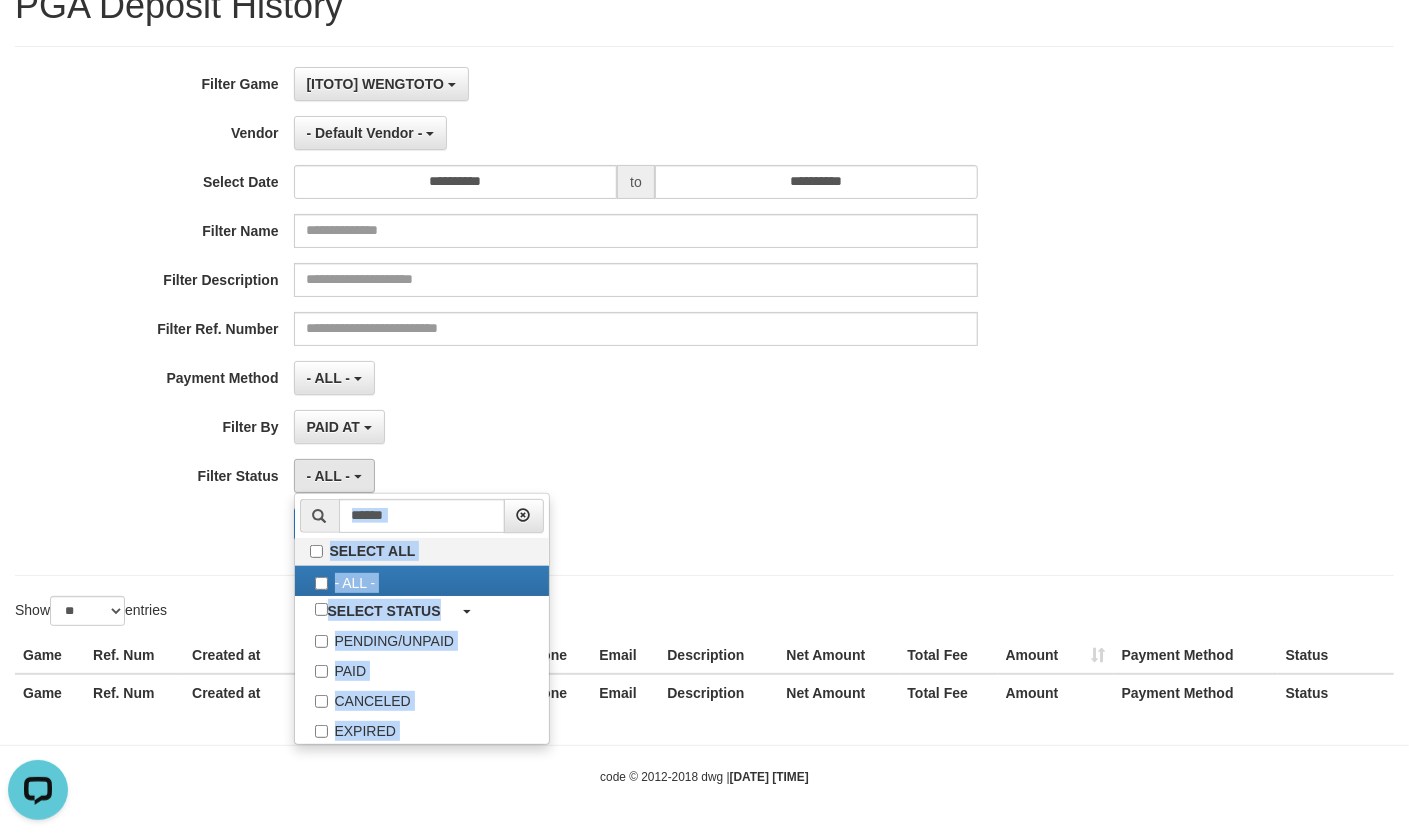 click on "- ALL -    SELECT ALL  - ALL -  SELECT STATUS
PENDING/UNPAID
PAID
CANCELED
EXPIRED" at bounding box center (636, 476) 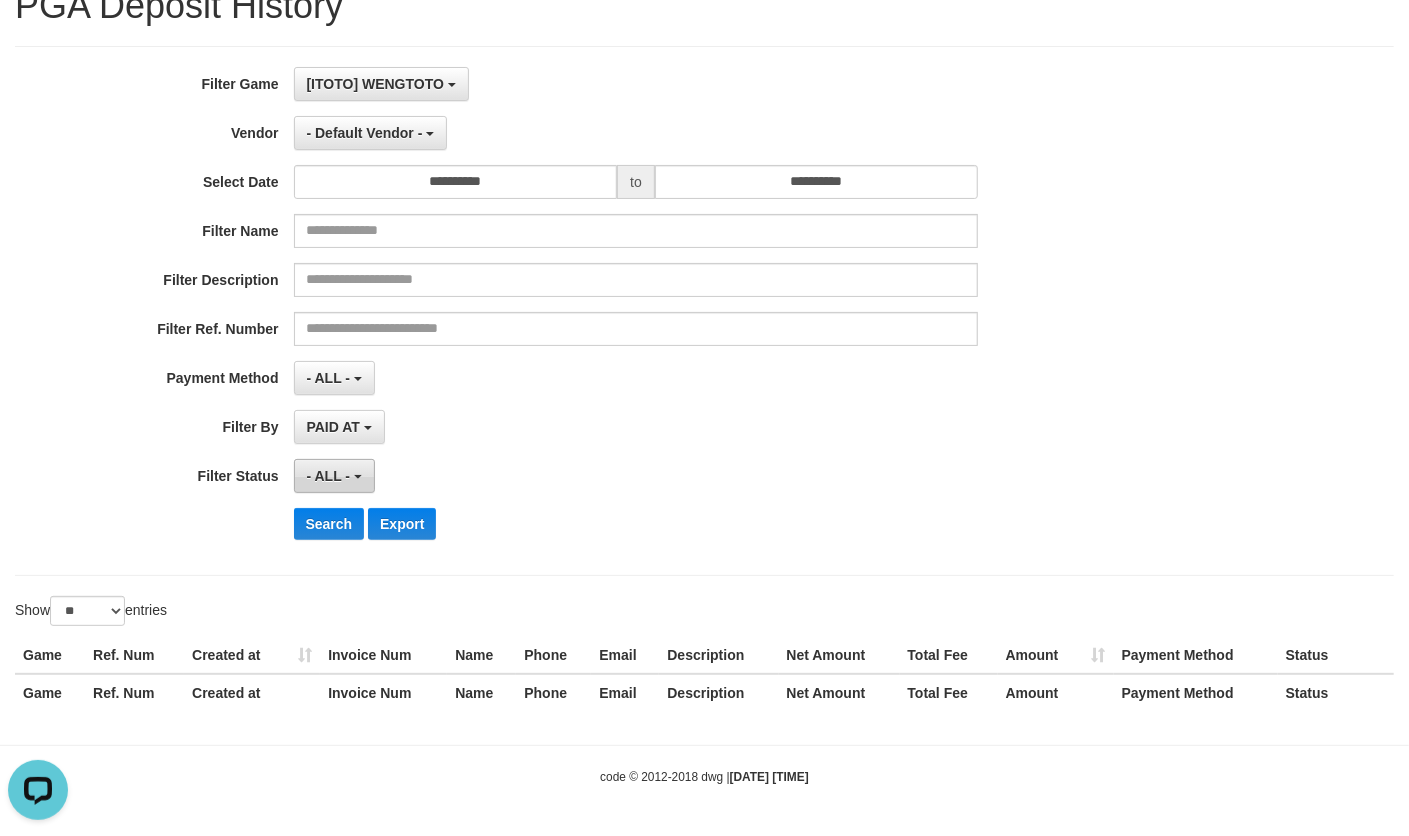 drag, startPoint x: 326, startPoint y: 484, endPoint x: 372, endPoint y: 637, distance: 159.76546 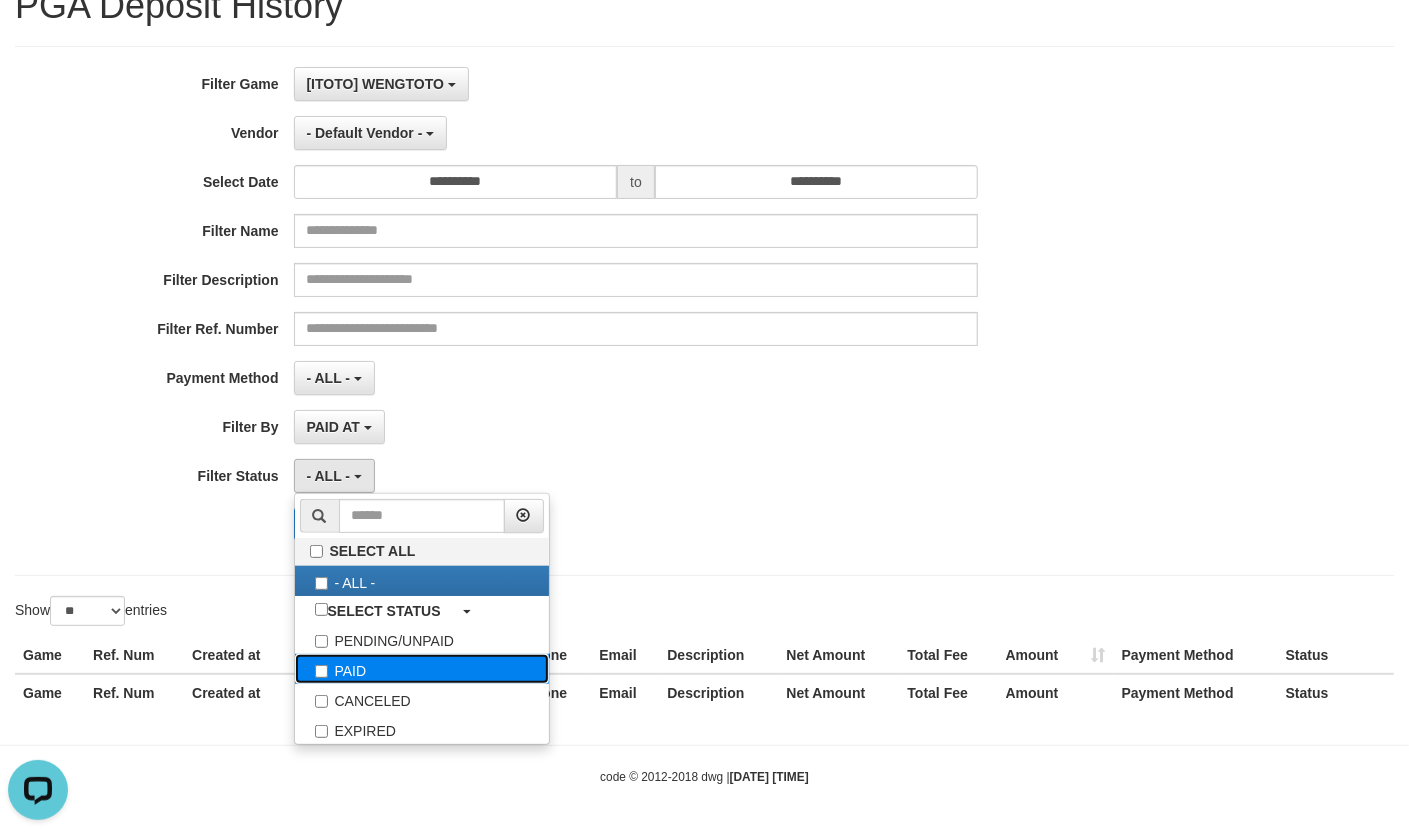 click on "PAID" at bounding box center (422, 669) 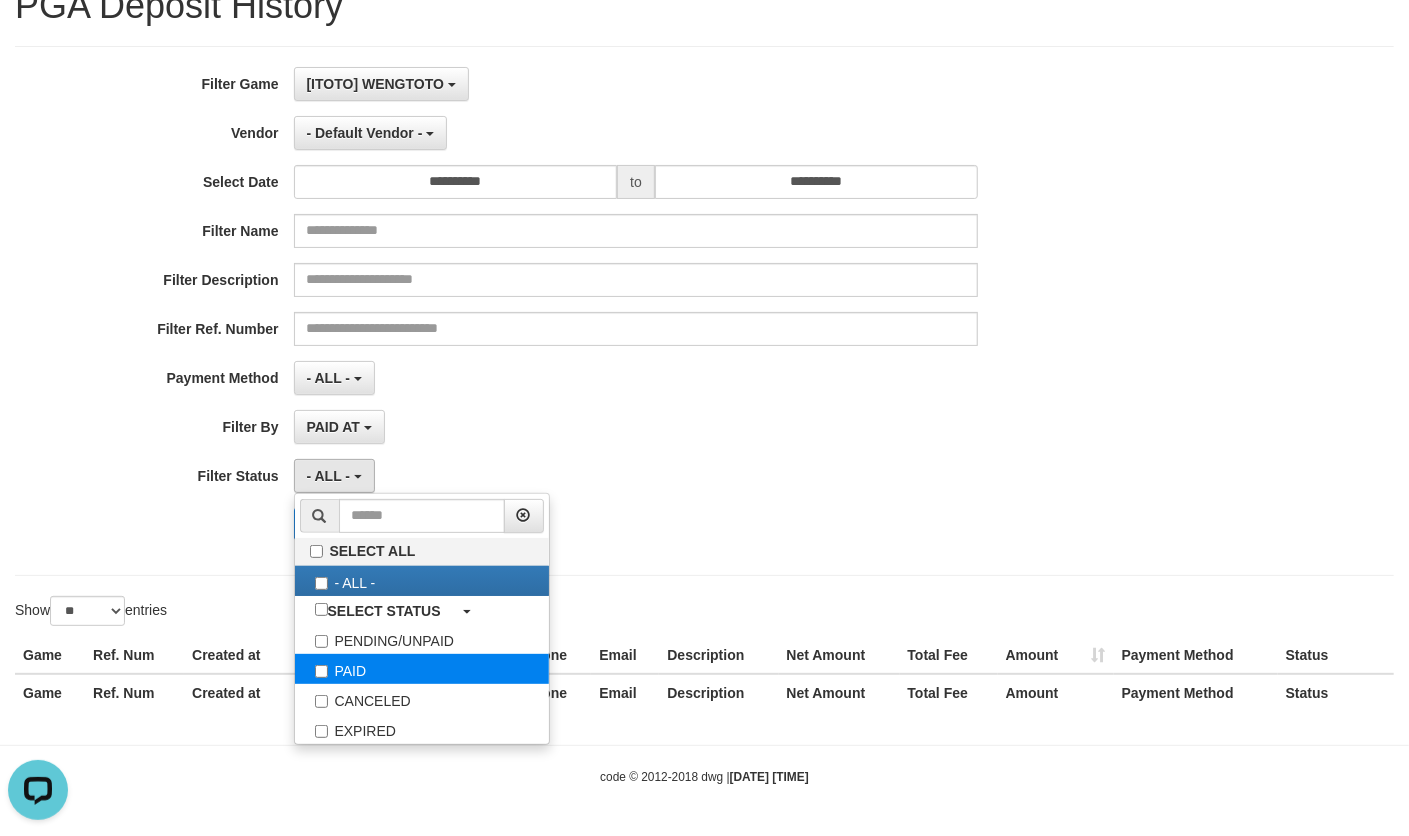 select on "*" 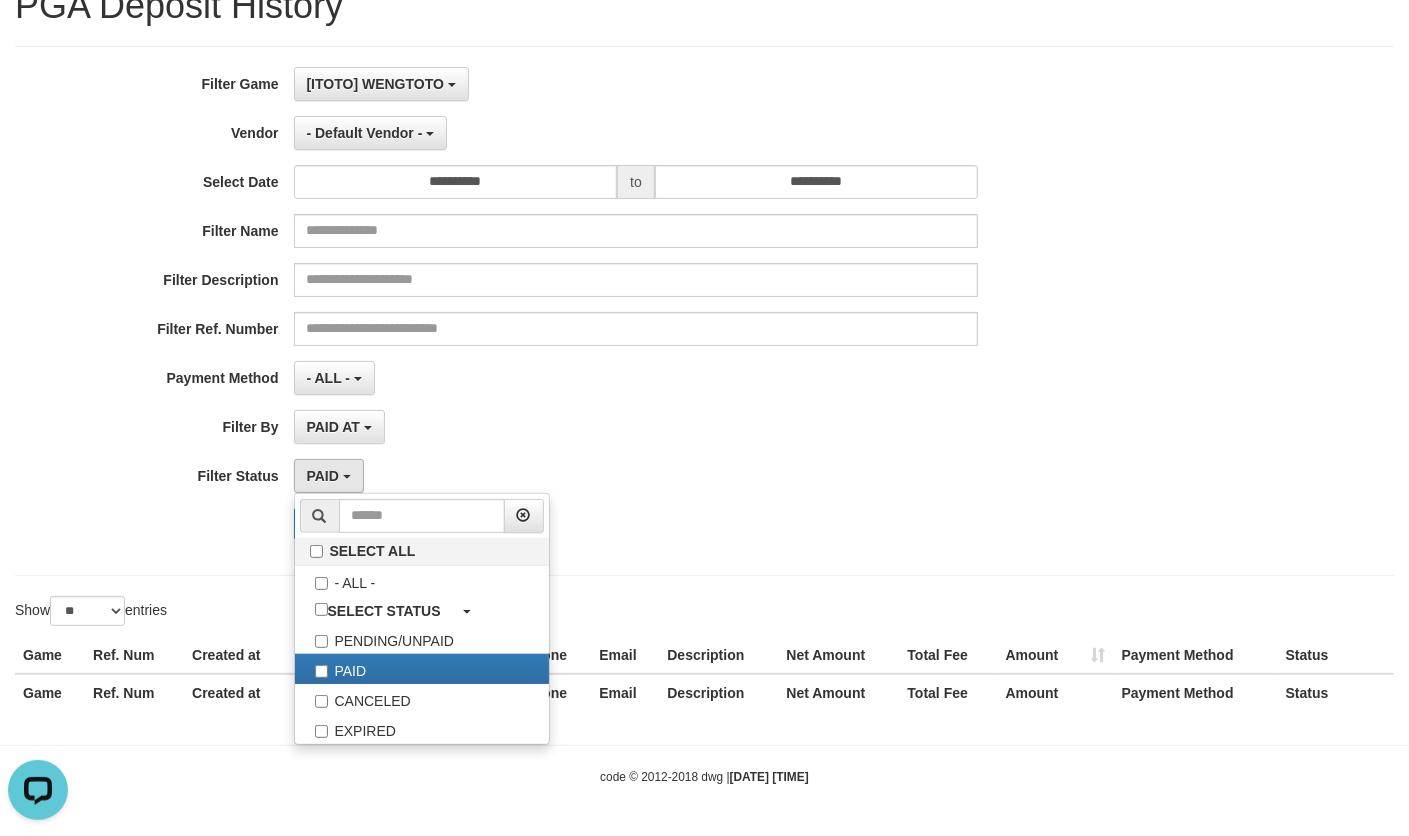 click on "PAID AT
PAID AT
CREATED AT" at bounding box center (636, 427) 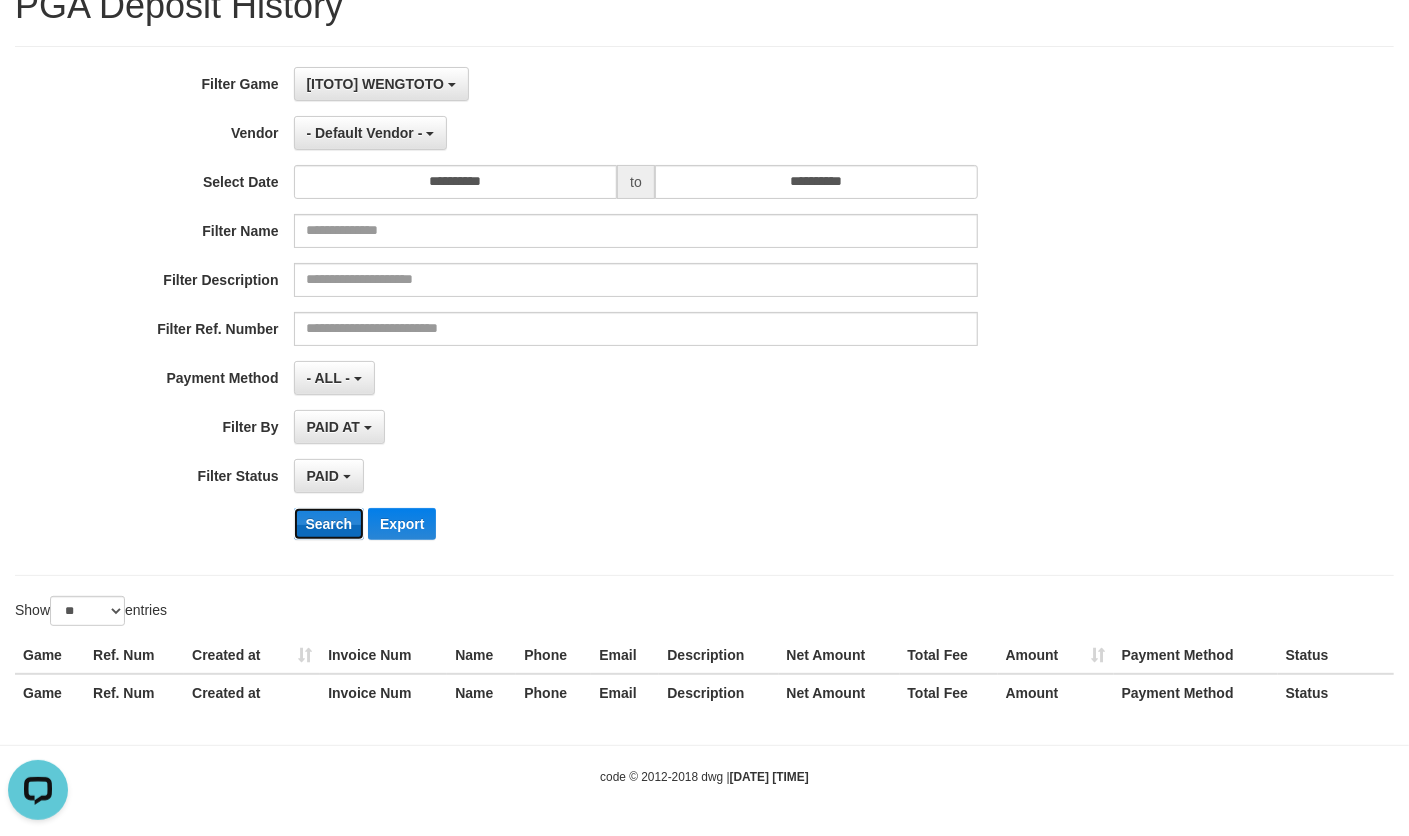 click on "Search" at bounding box center [329, 524] 